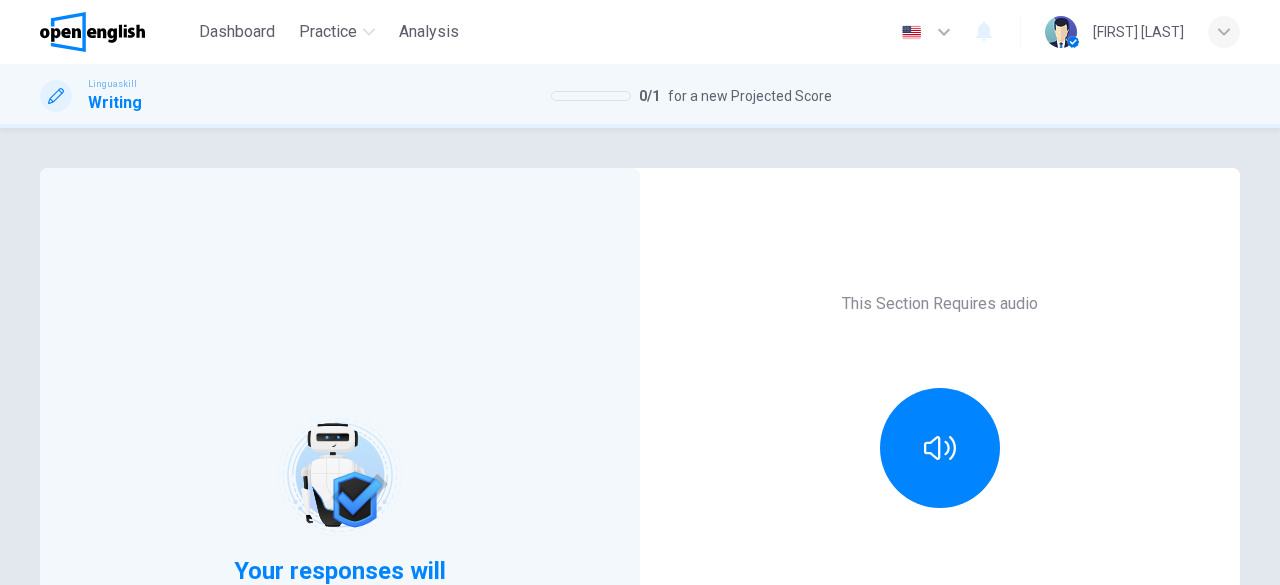 scroll, scrollTop: 0, scrollLeft: 0, axis: both 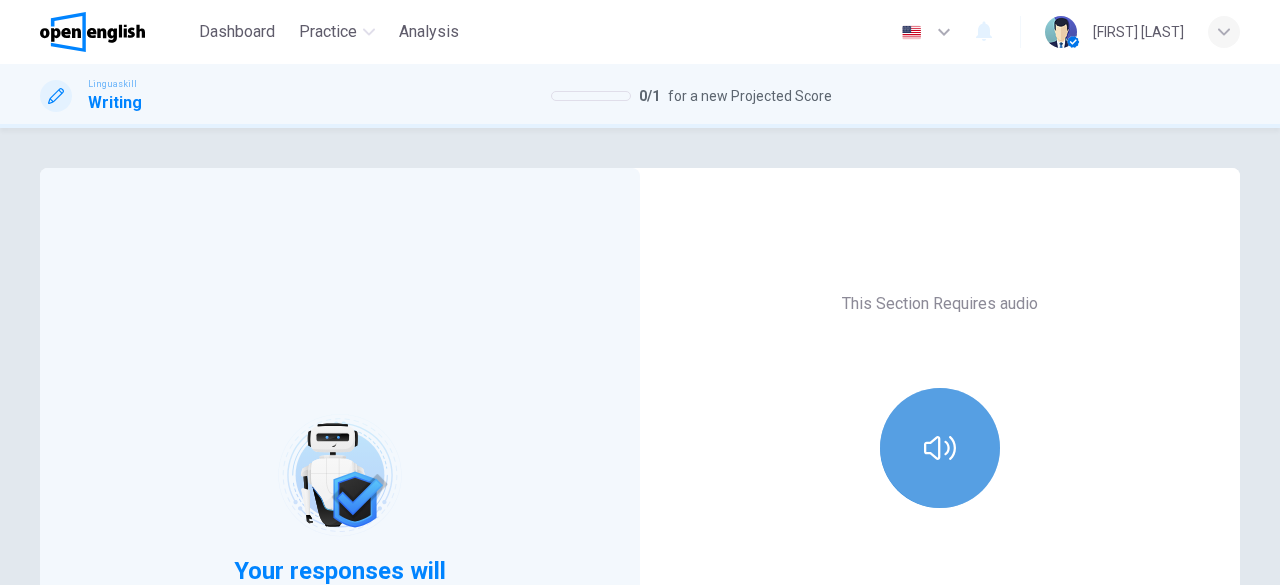 click at bounding box center [940, 448] 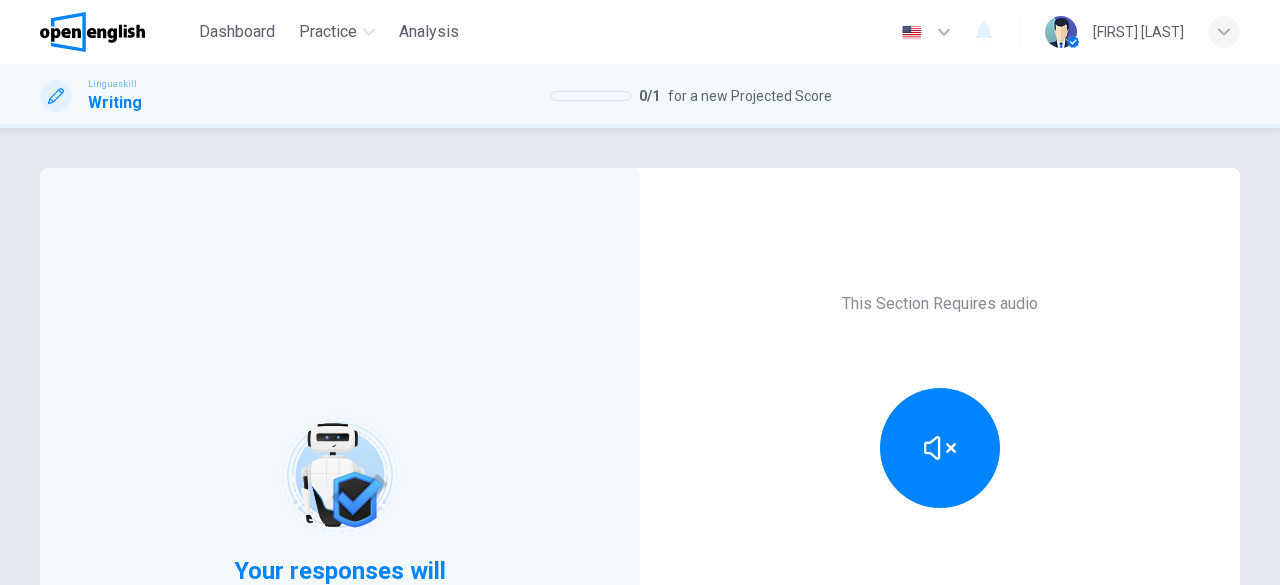 scroll, scrollTop: 238, scrollLeft: 0, axis: vertical 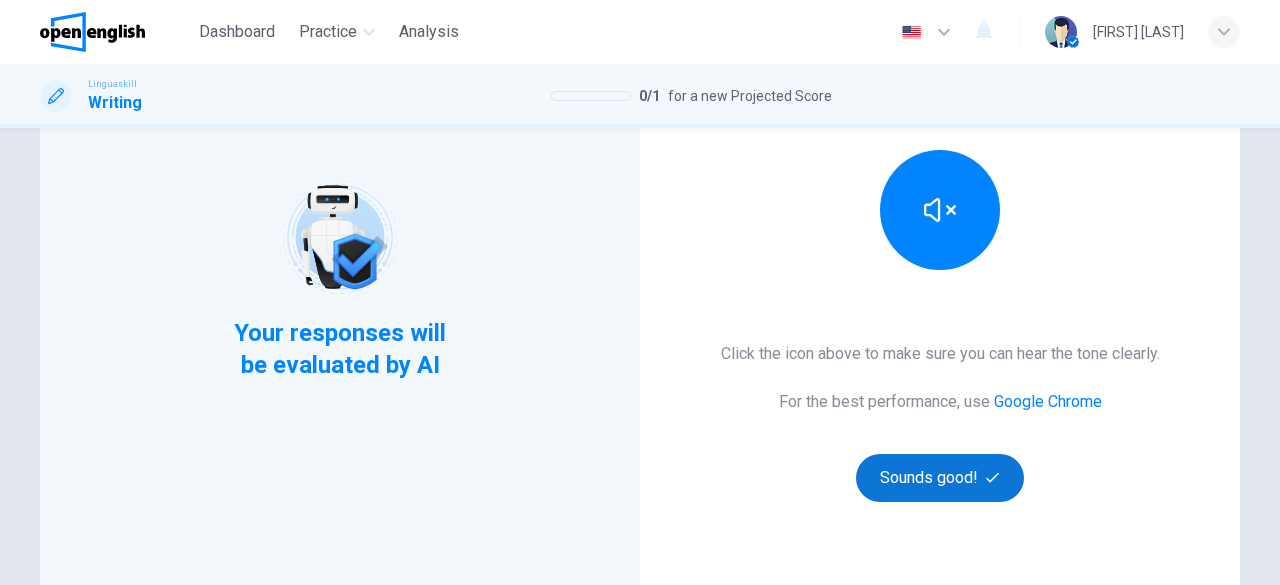click on "Sounds good!" at bounding box center (940, 478) 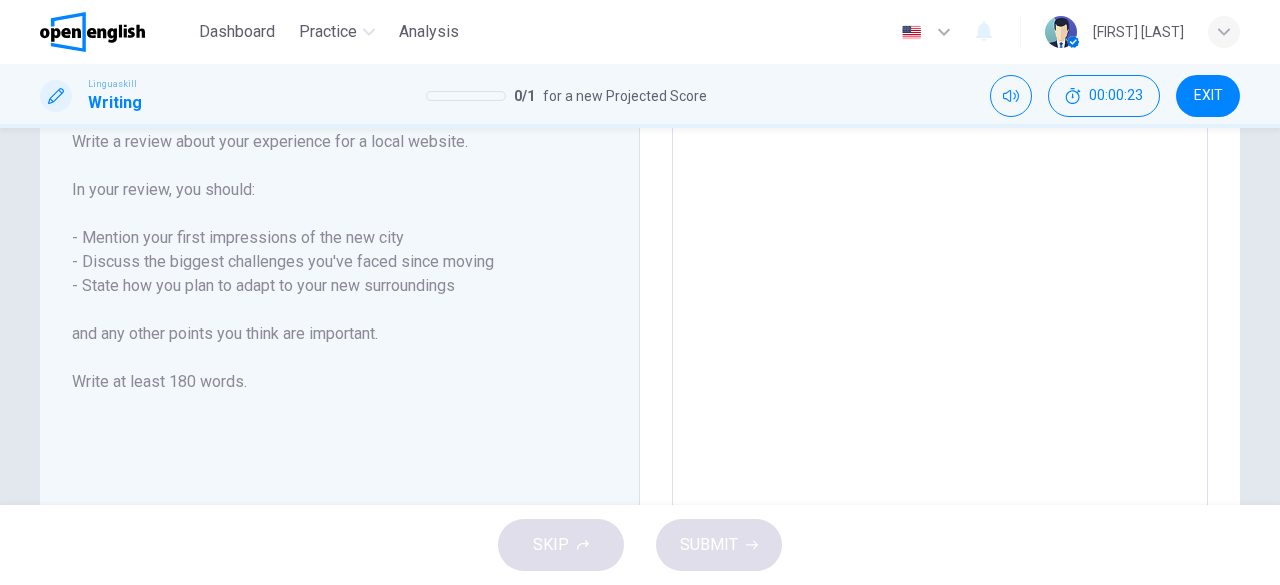 drag, startPoint x: 276, startPoint y: 286, endPoint x: 428, endPoint y: 293, distance: 152.1611 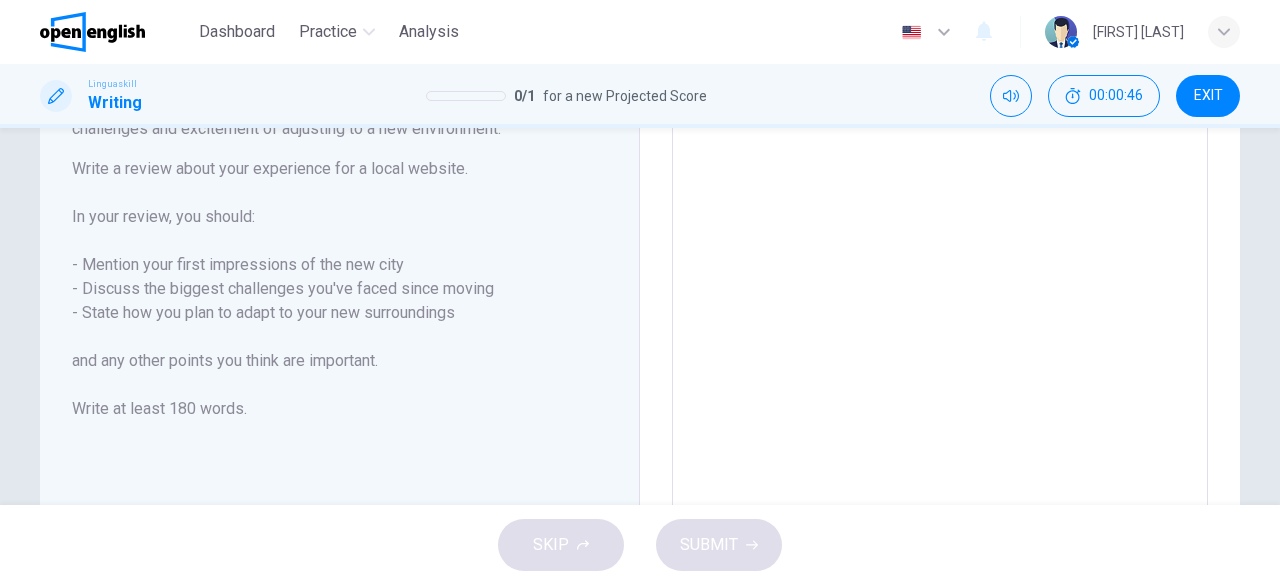 scroll, scrollTop: 88, scrollLeft: 0, axis: vertical 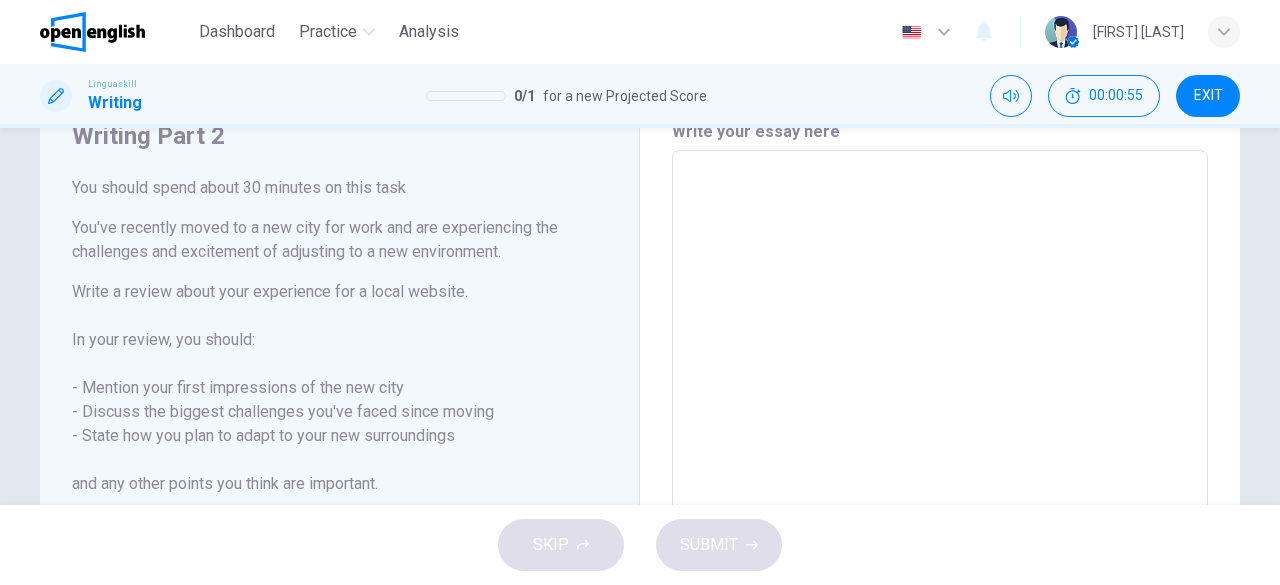 click at bounding box center (940, 427) 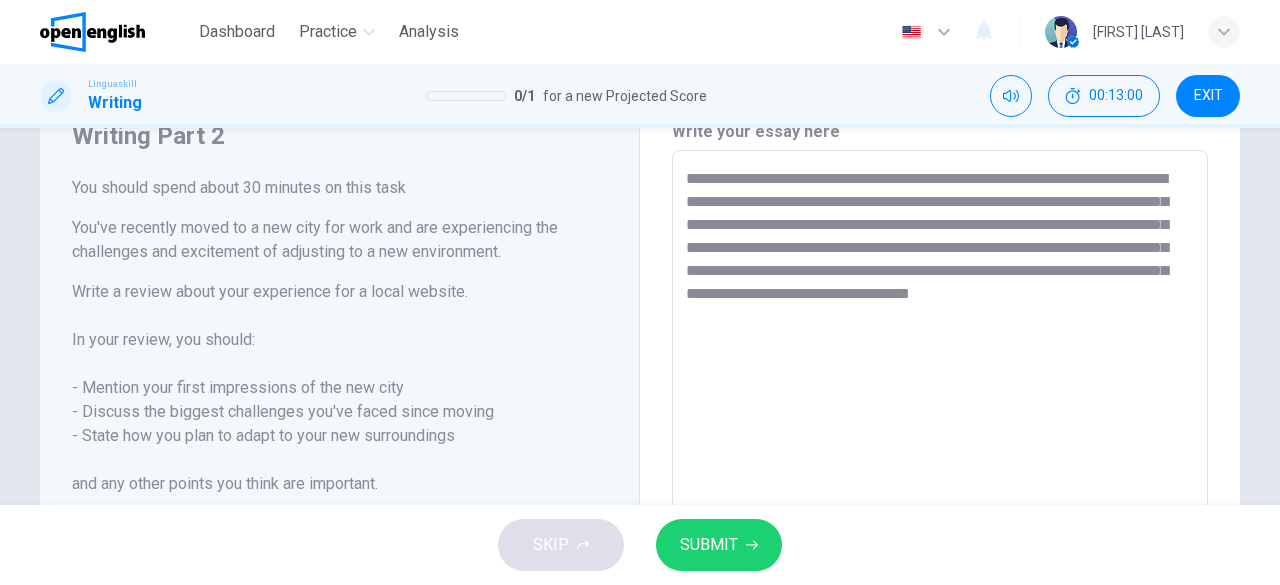 click on "**********" at bounding box center [940, 427] 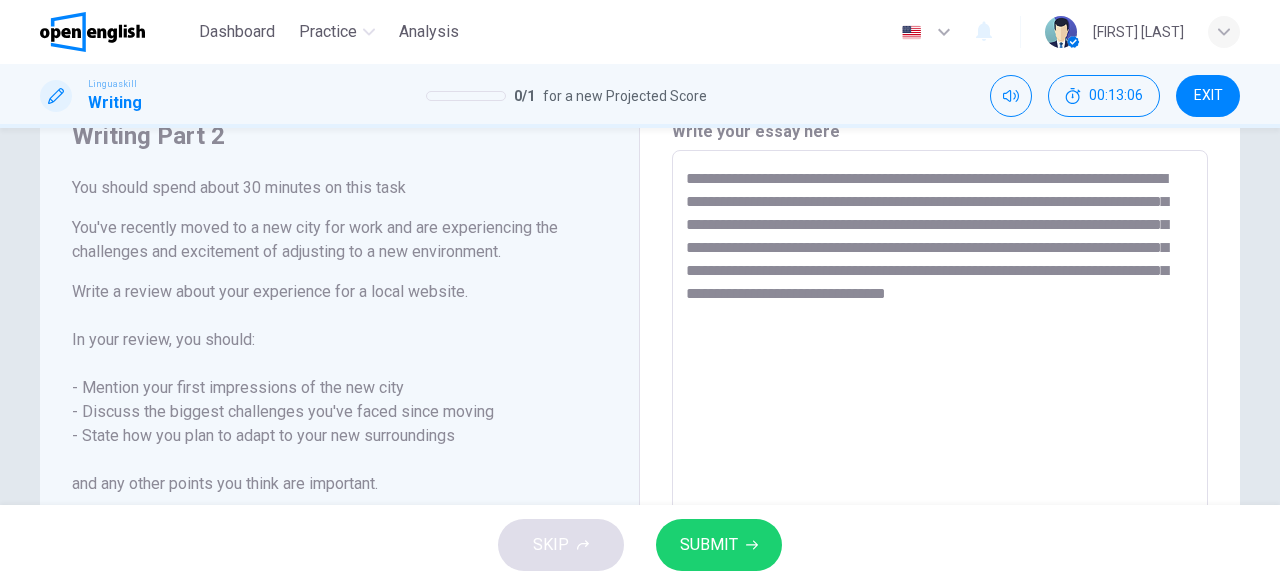 click on "**********" at bounding box center (940, 427) 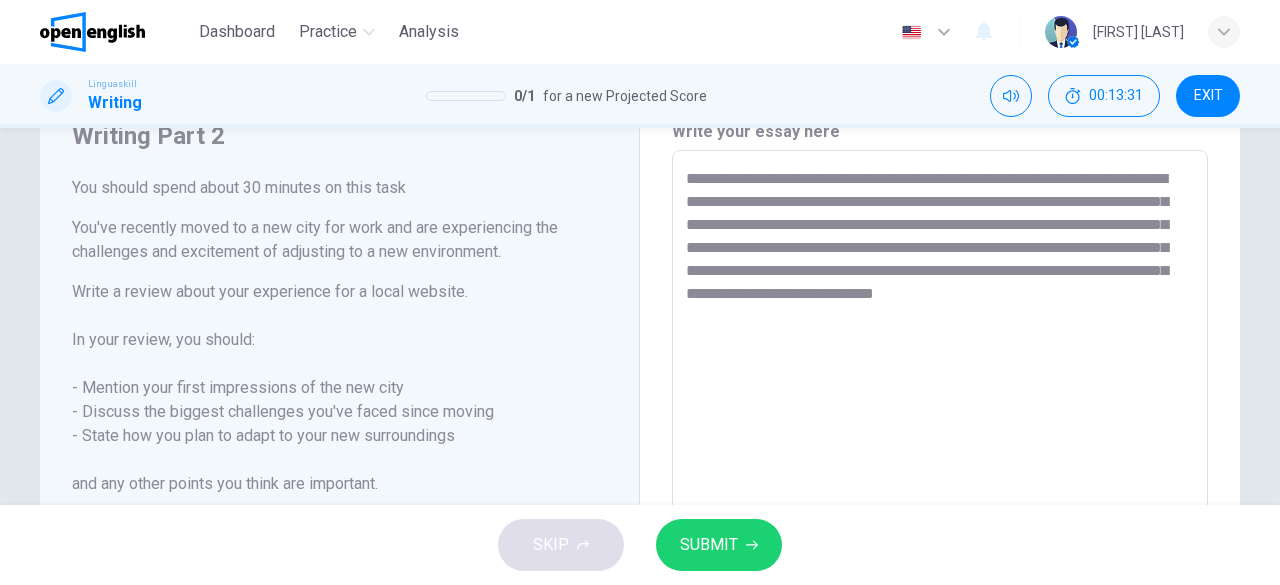 click on "**********" at bounding box center (940, 427) 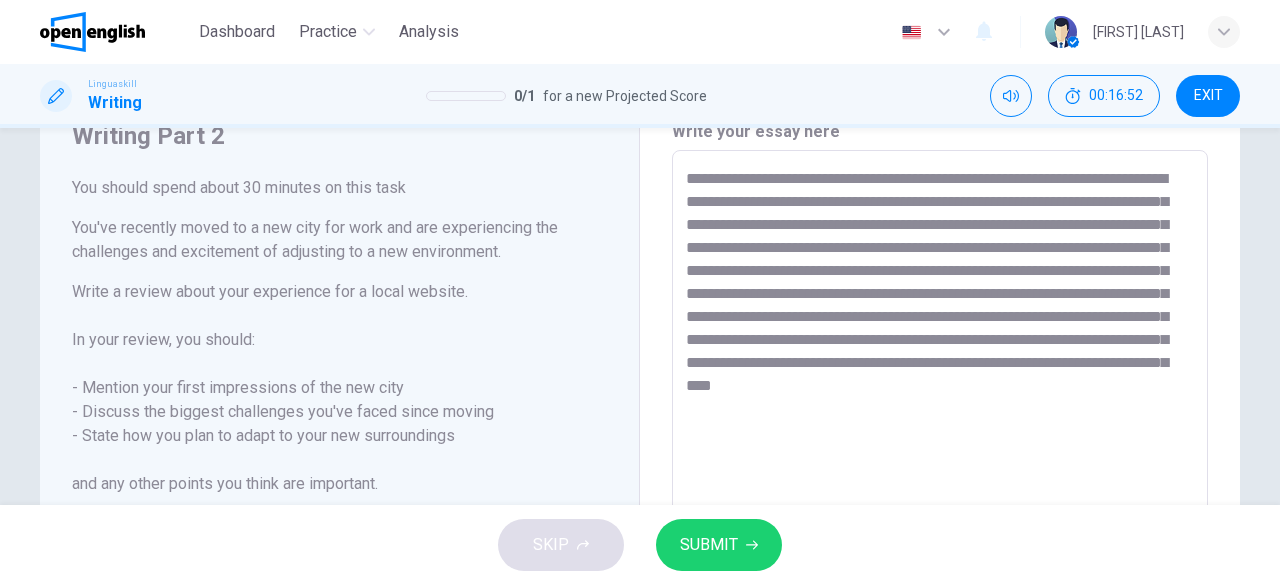 type on "**********" 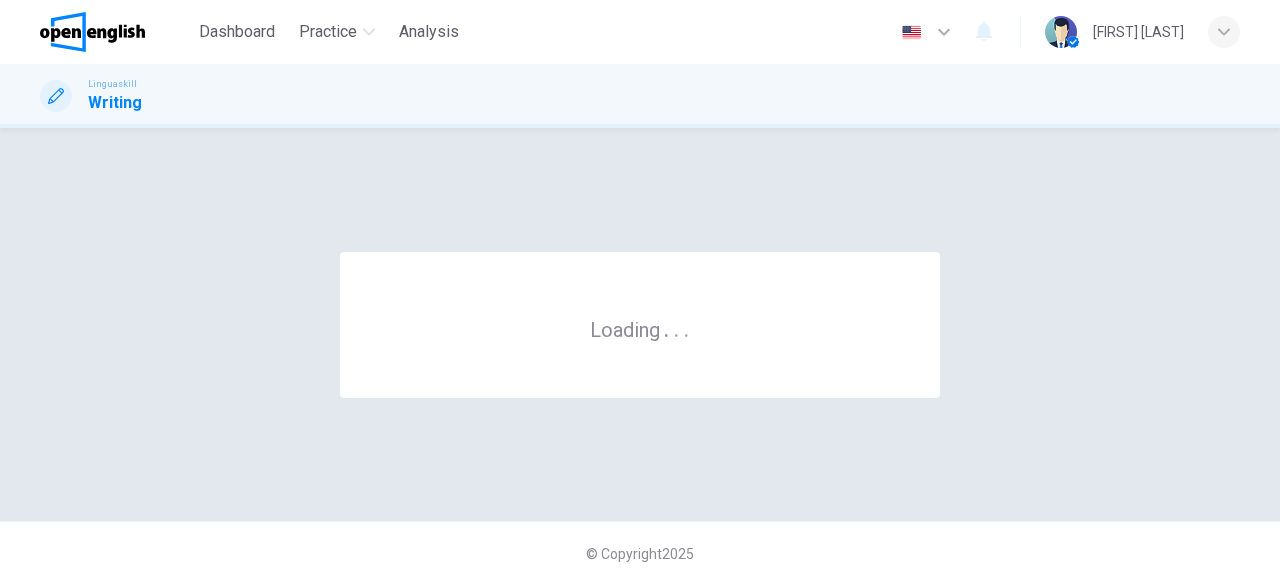 scroll, scrollTop: 0, scrollLeft: 0, axis: both 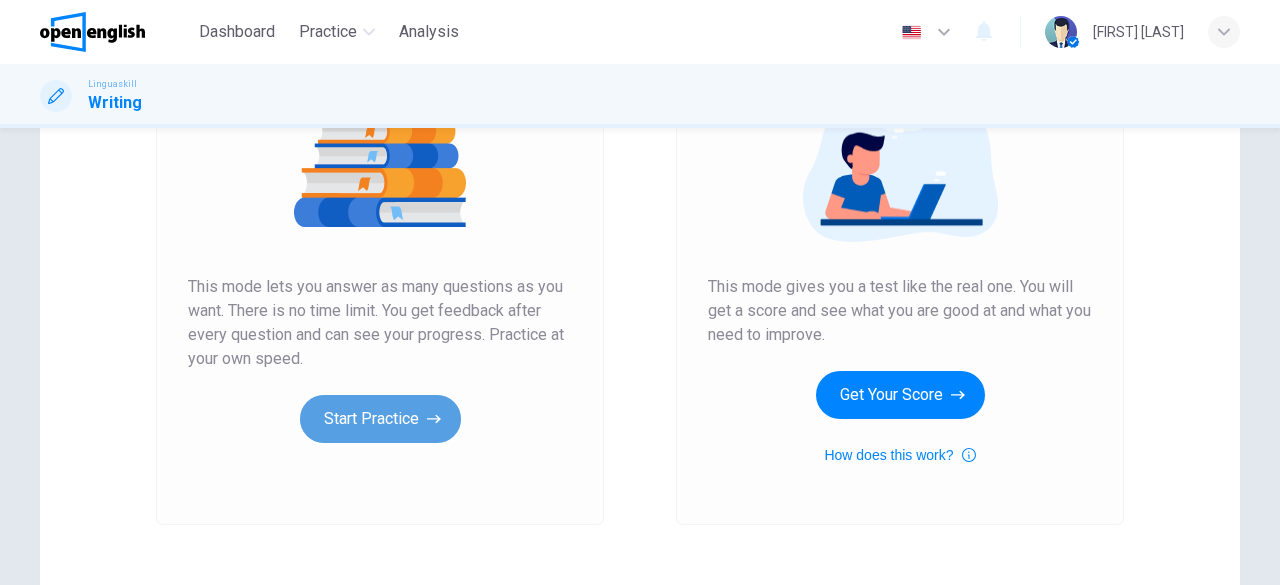 click on "Start Practice" at bounding box center [380, 419] 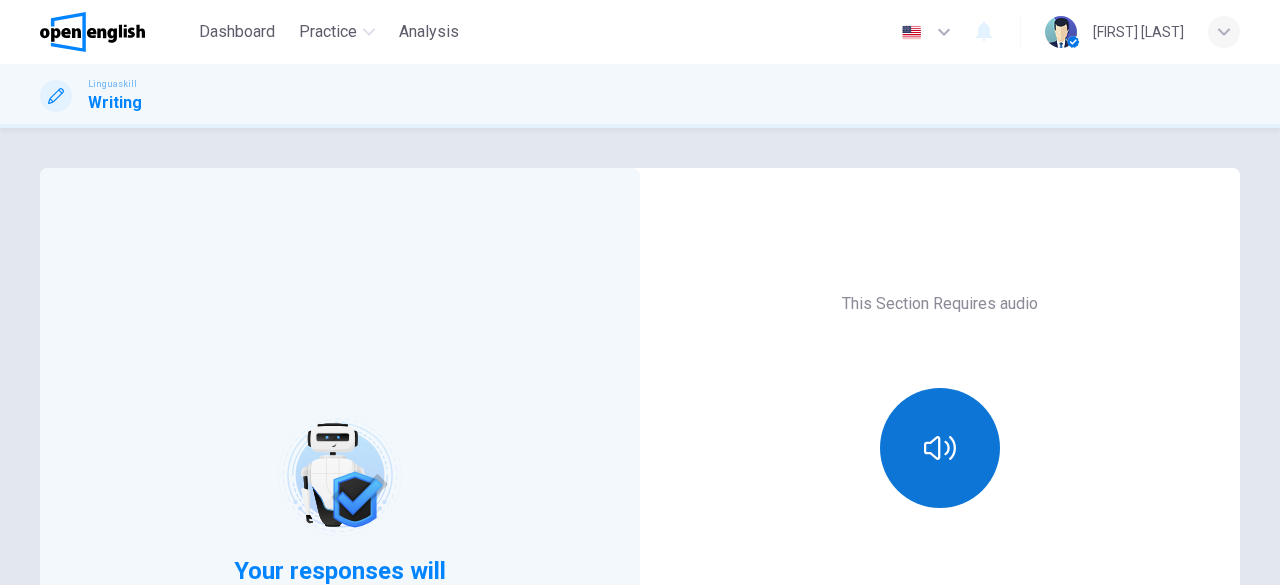 click at bounding box center (940, 448) 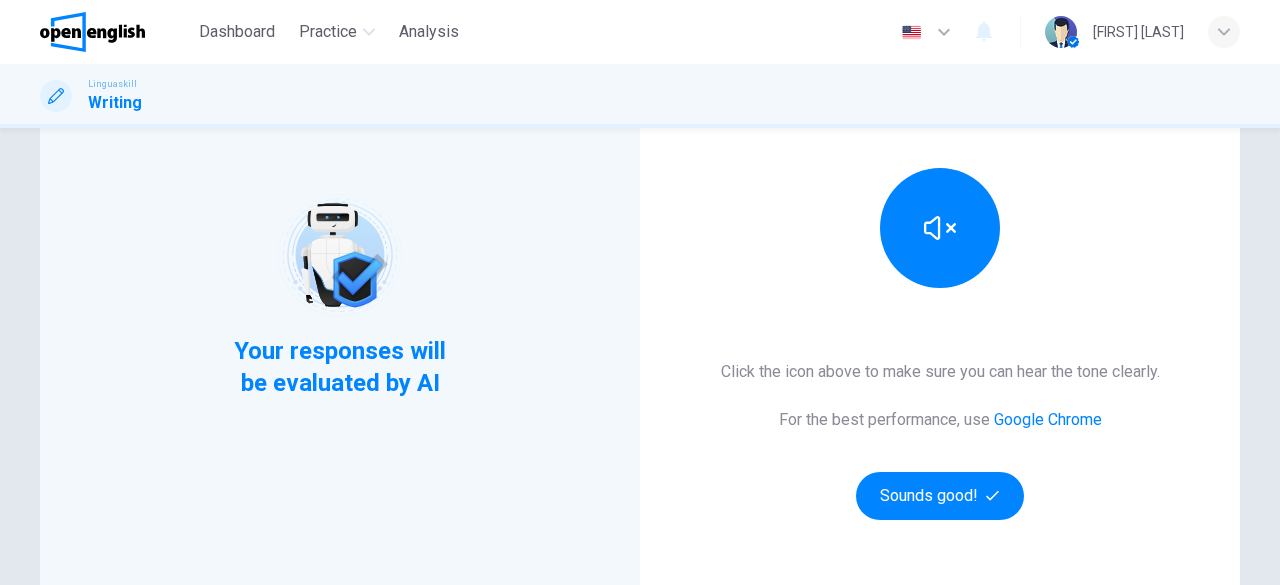 scroll, scrollTop: 247, scrollLeft: 0, axis: vertical 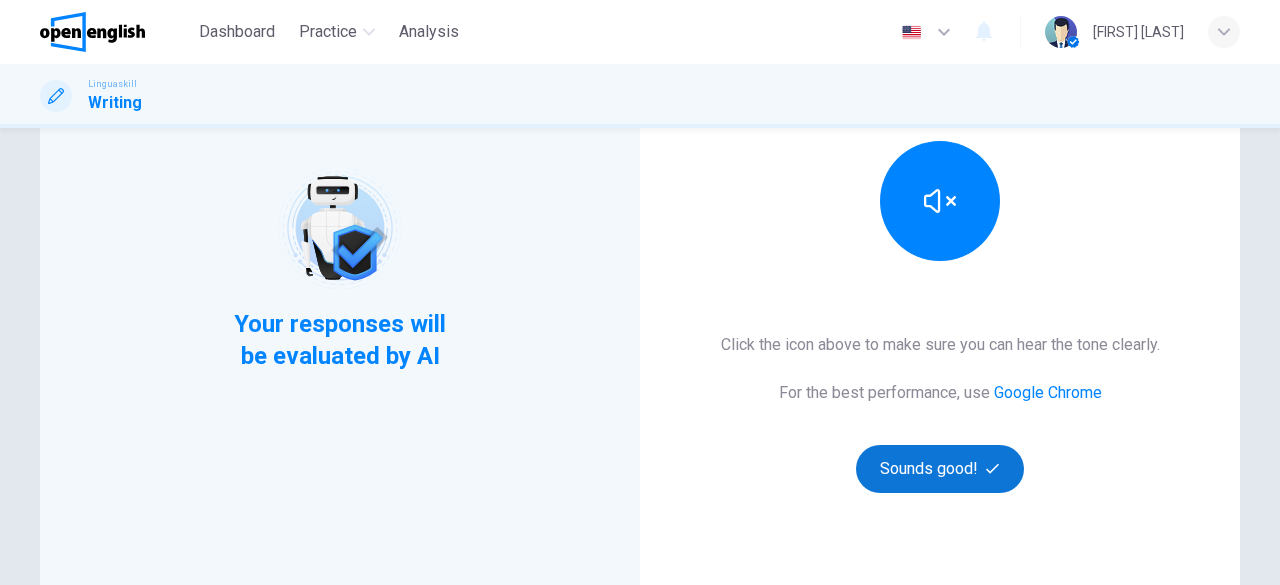 click on "Sounds good!" at bounding box center [940, 469] 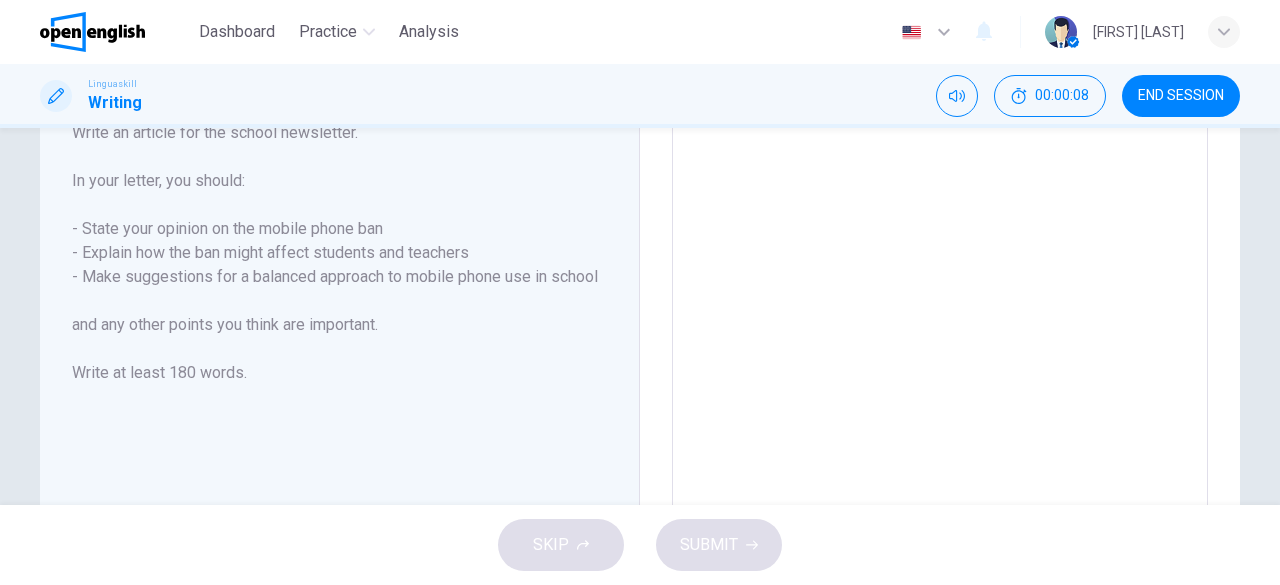 drag, startPoint x: 254, startPoint y: 229, endPoint x: 356, endPoint y: 235, distance: 102.176315 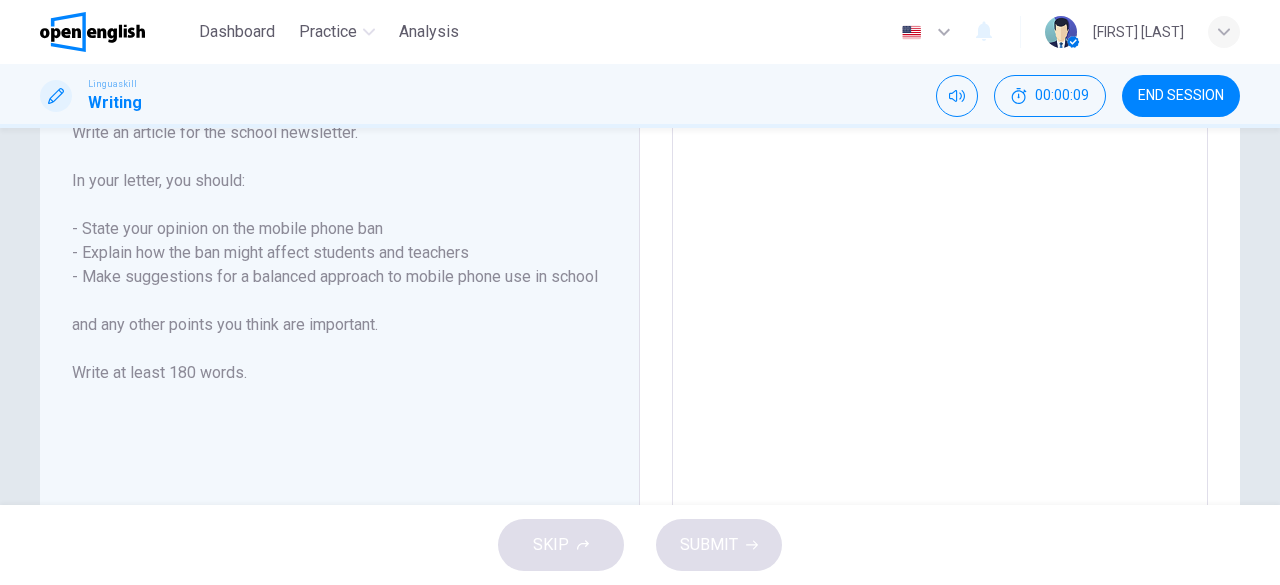 drag, startPoint x: 258, startPoint y: 219, endPoint x: 283, endPoint y: 227, distance: 26.24881 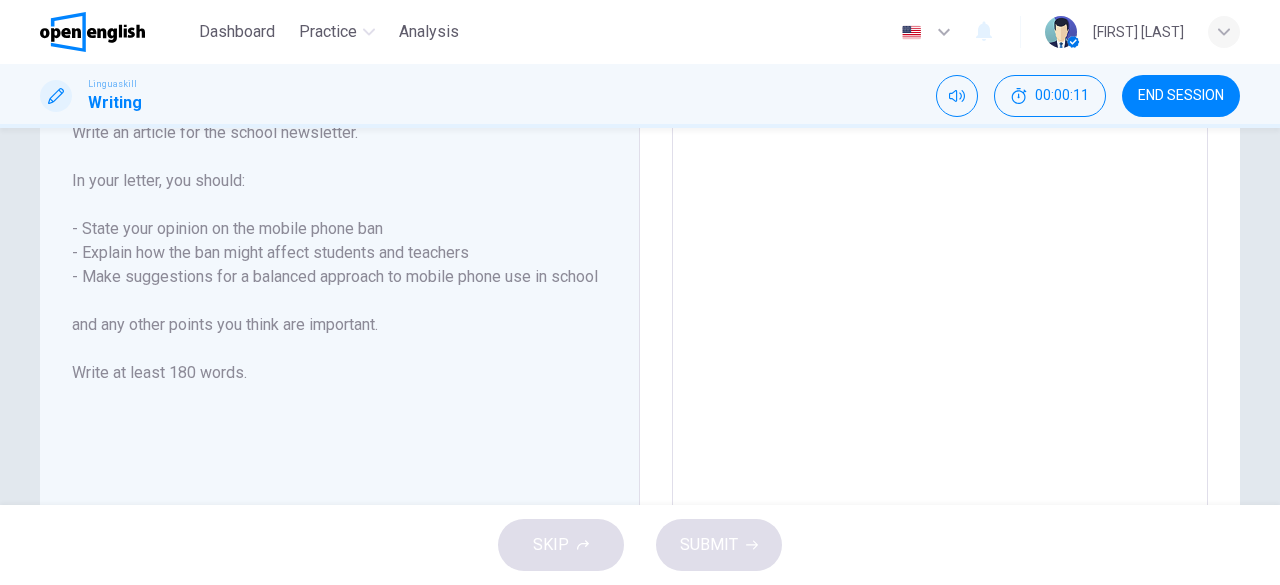 drag, startPoint x: 255, startPoint y: 228, endPoint x: 390, endPoint y: 223, distance: 135.09256 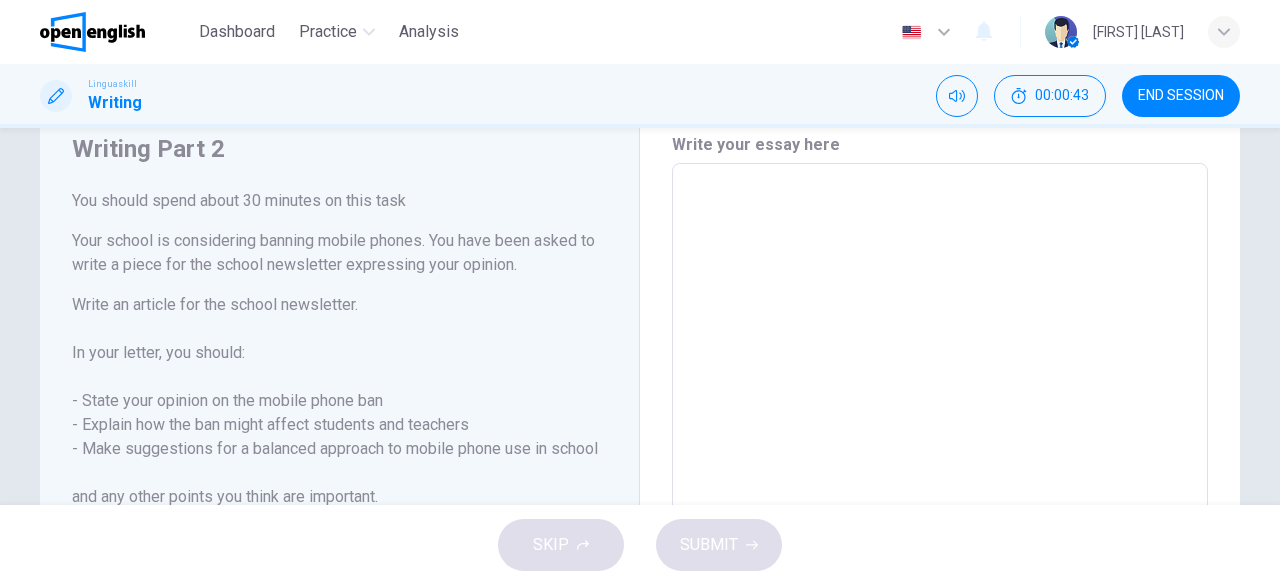 scroll, scrollTop: 76, scrollLeft: 0, axis: vertical 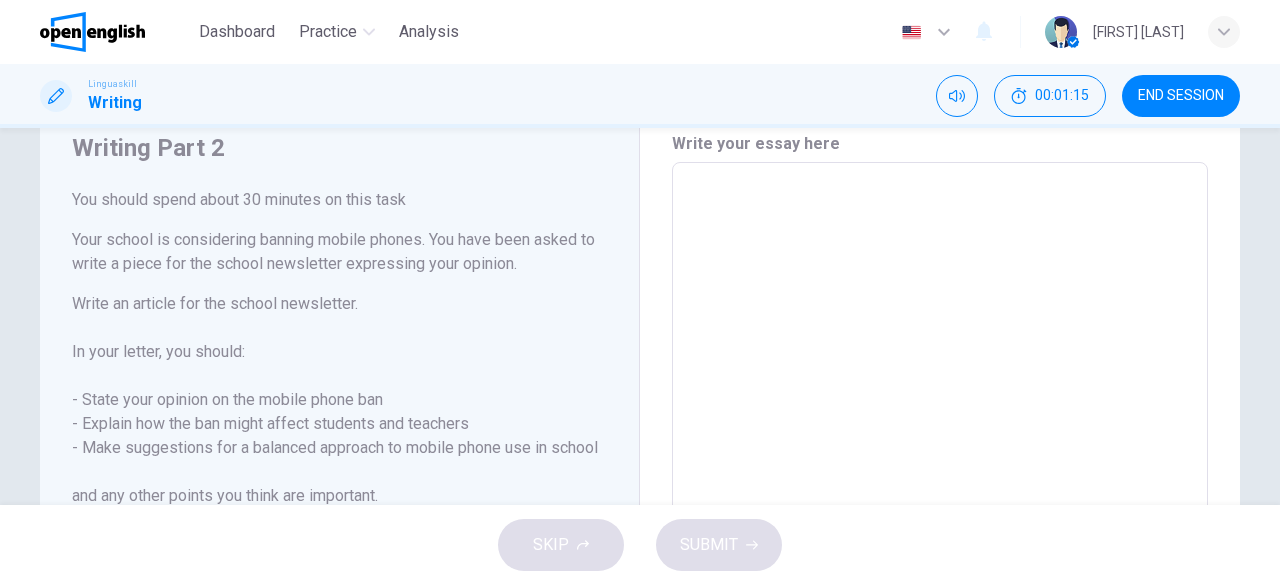 click at bounding box center [940, 439] 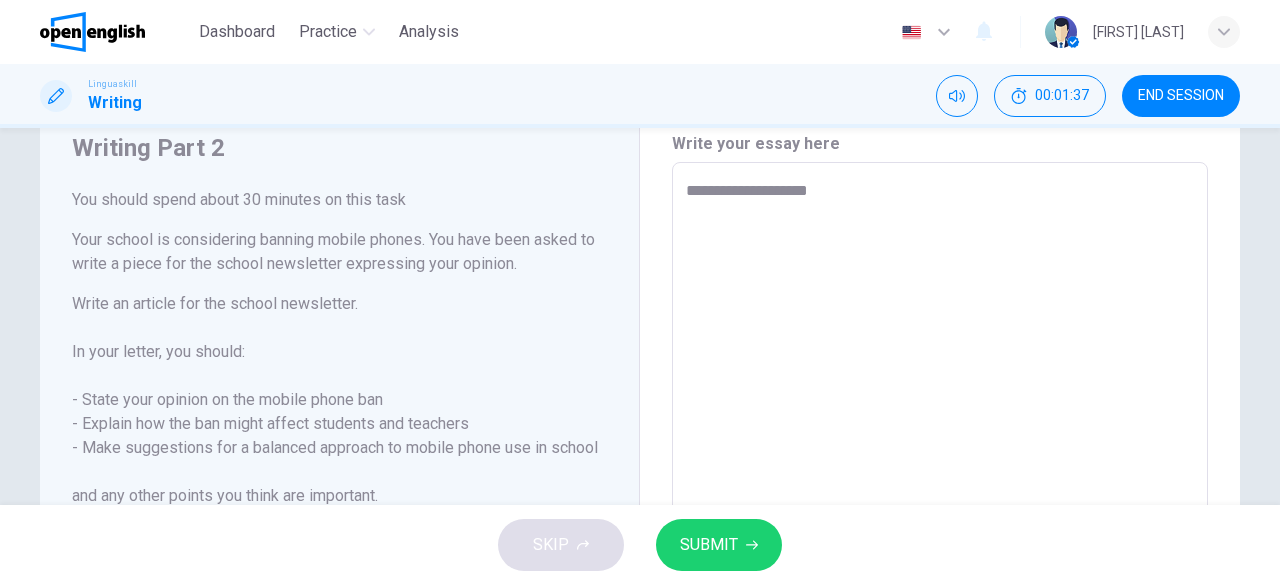 click on "**********" at bounding box center (940, 439) 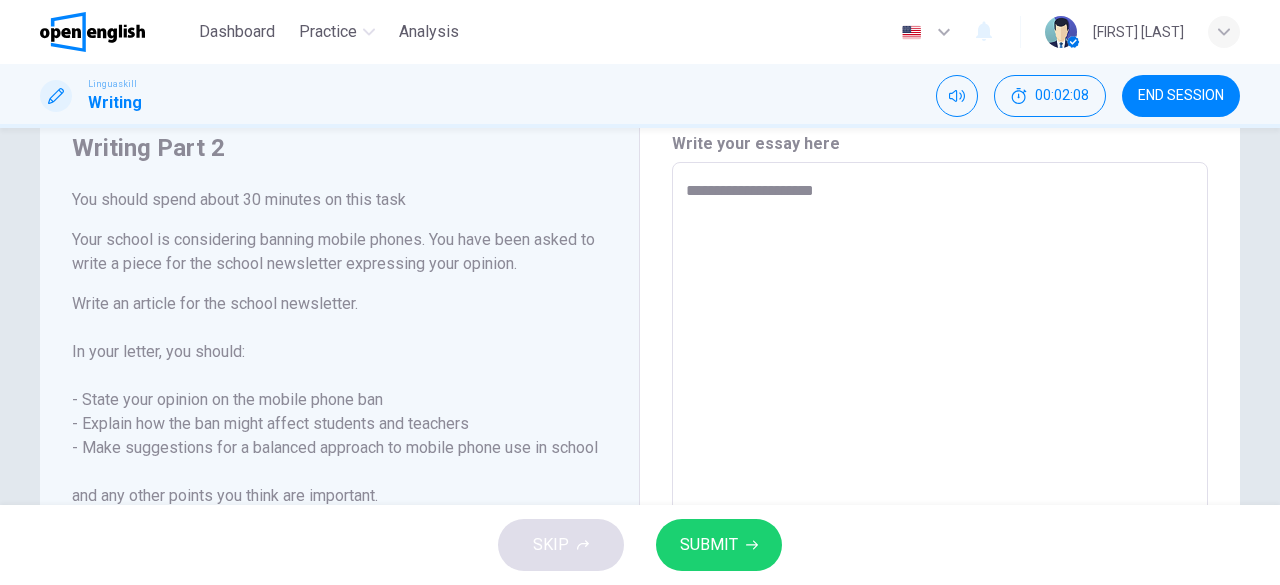 click on "**********" at bounding box center (940, 439) 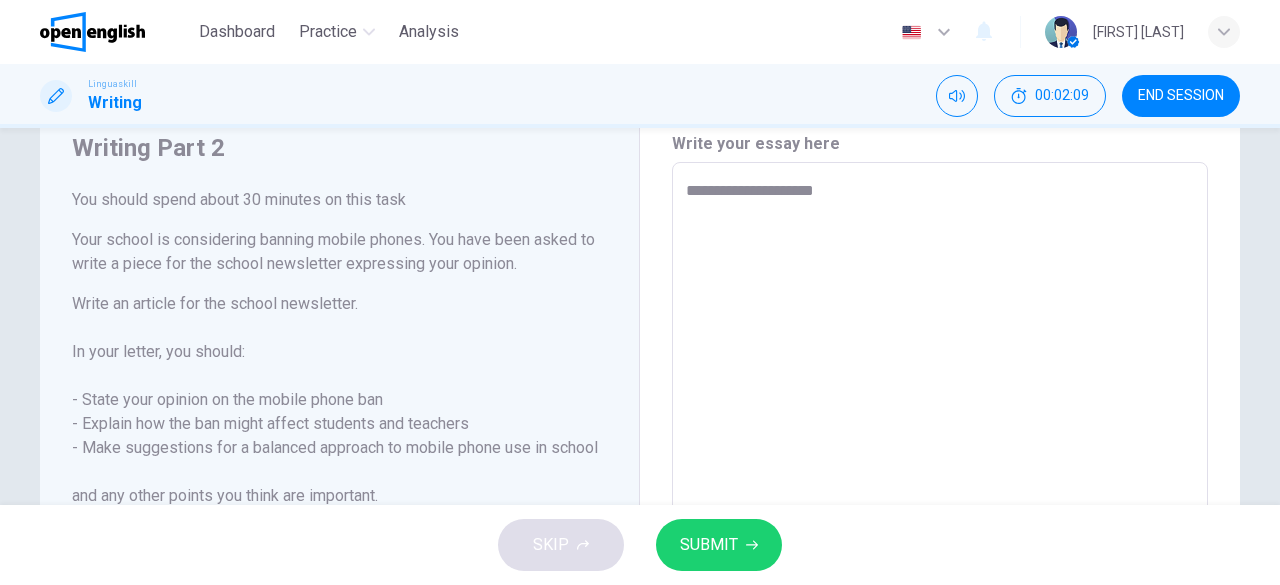click on "**********" at bounding box center [940, 439] 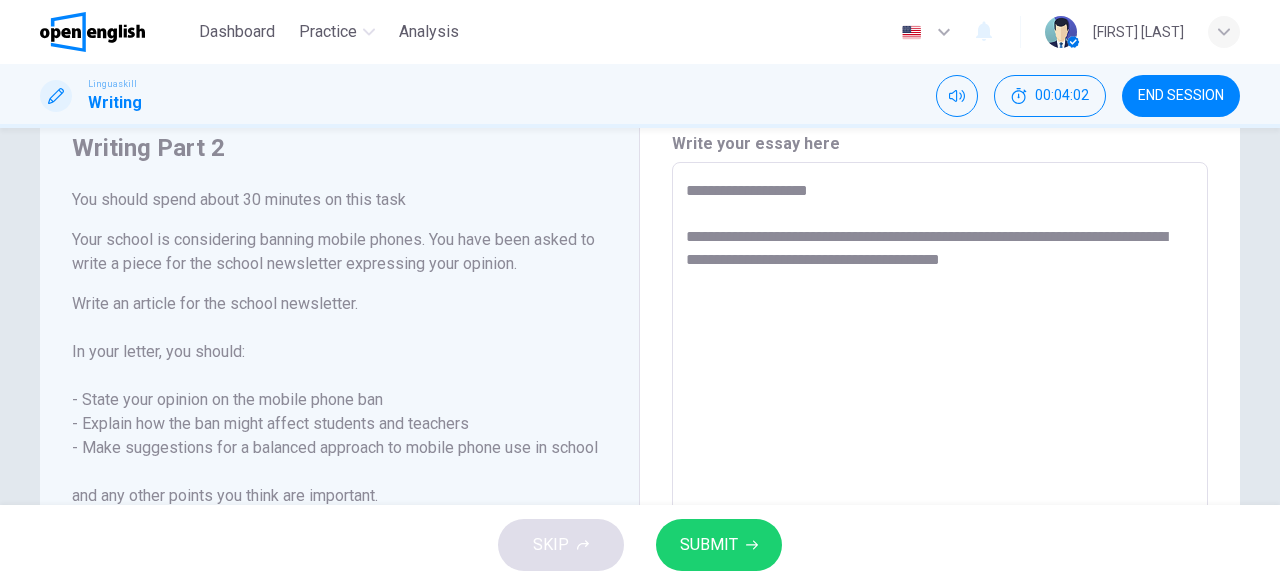 drag, startPoint x: 974, startPoint y: 264, endPoint x: 1038, endPoint y: 269, distance: 64.195015 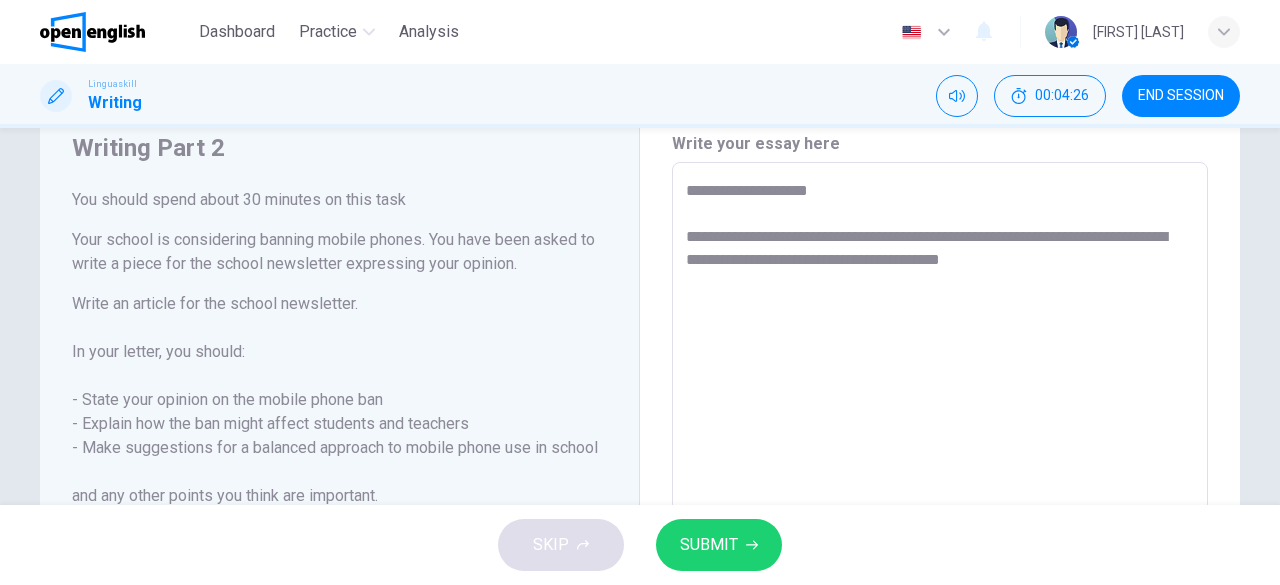 click on "**********" at bounding box center (940, 439) 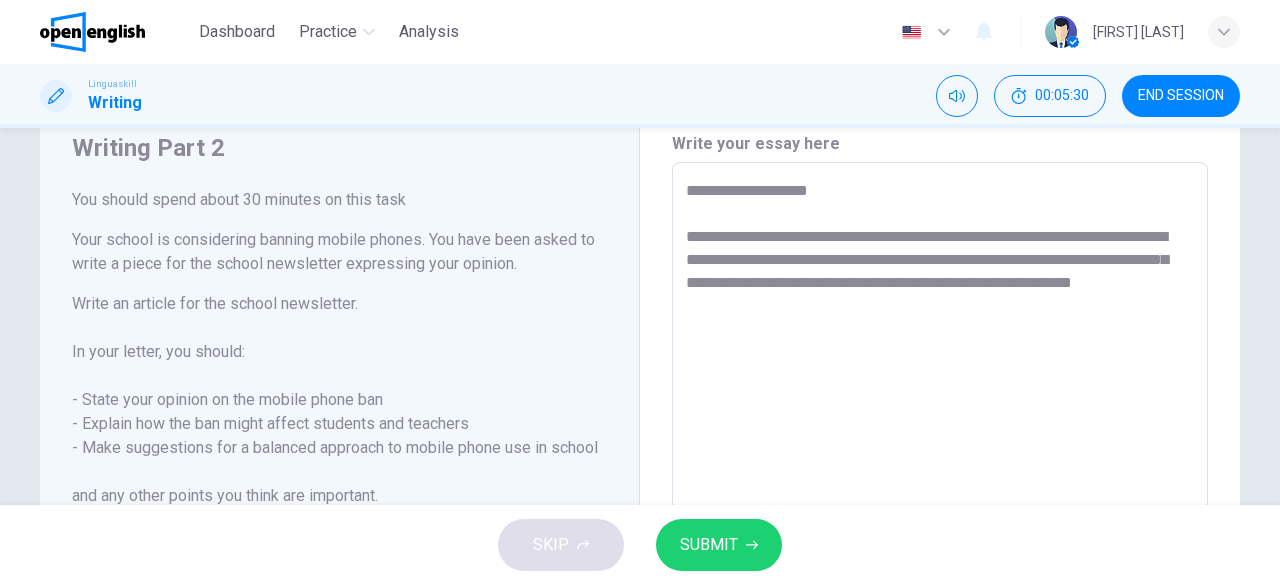 click on "**********" at bounding box center (940, 439) 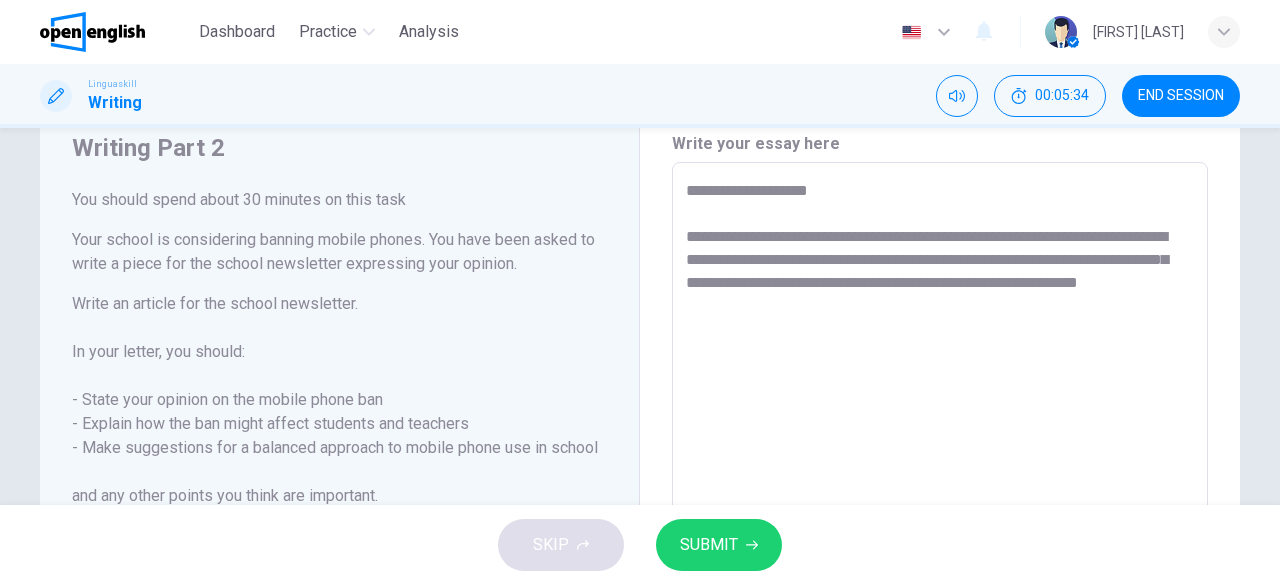 click on "**********" at bounding box center (940, 439) 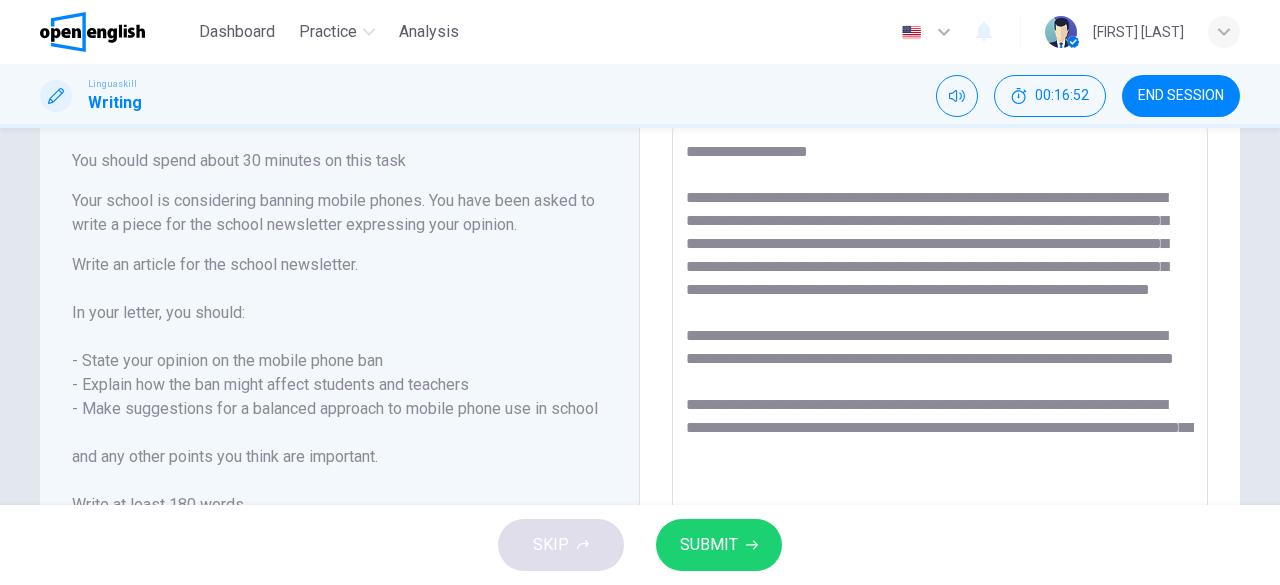 scroll, scrollTop: 138, scrollLeft: 0, axis: vertical 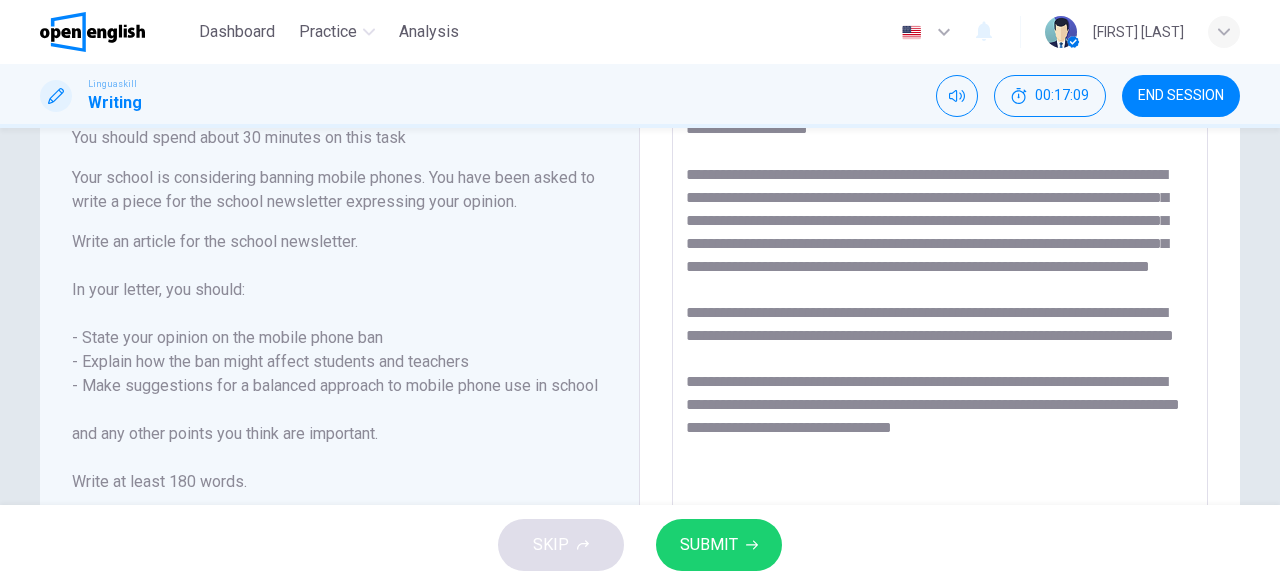 type on "**********" 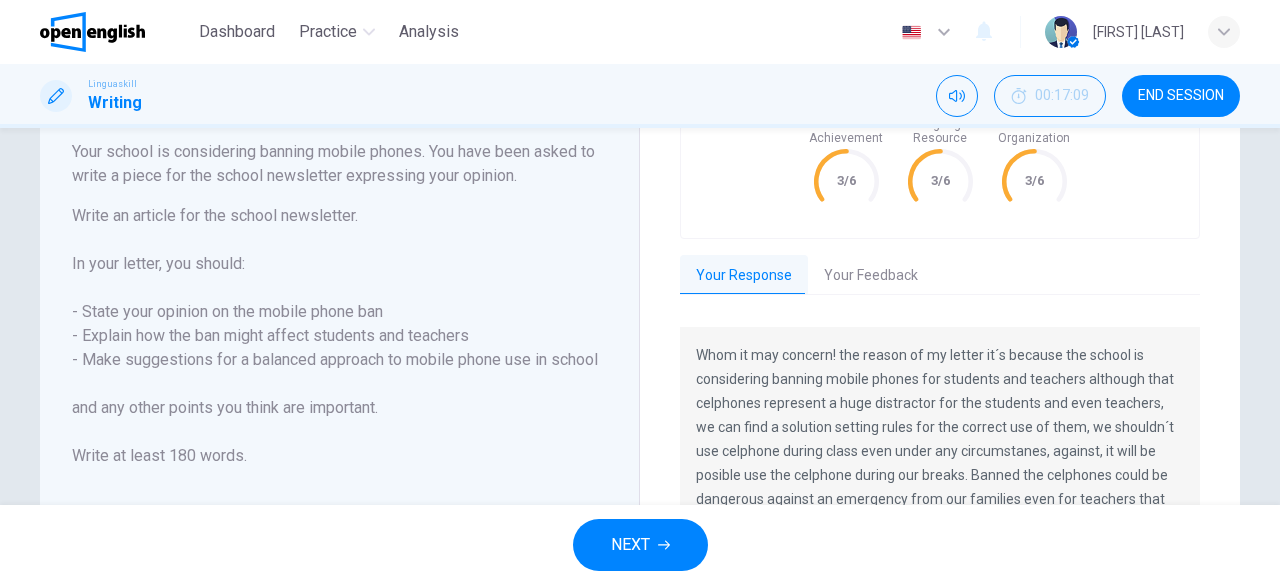 scroll, scrollTop: 159, scrollLeft: 0, axis: vertical 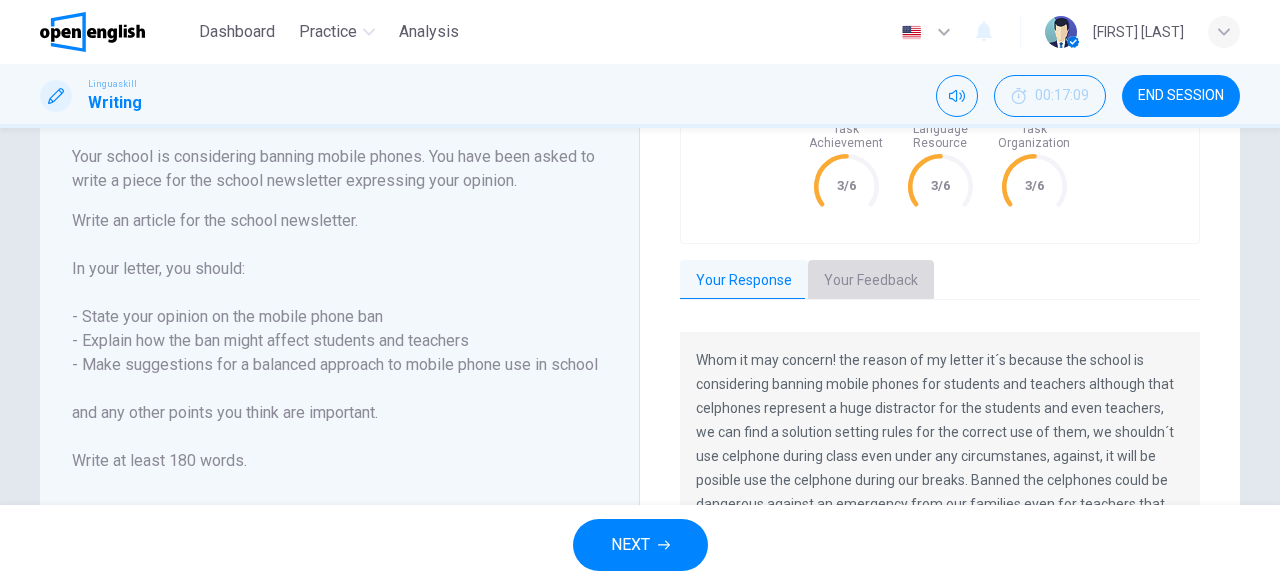 click on "Your Feedback" at bounding box center (871, 281) 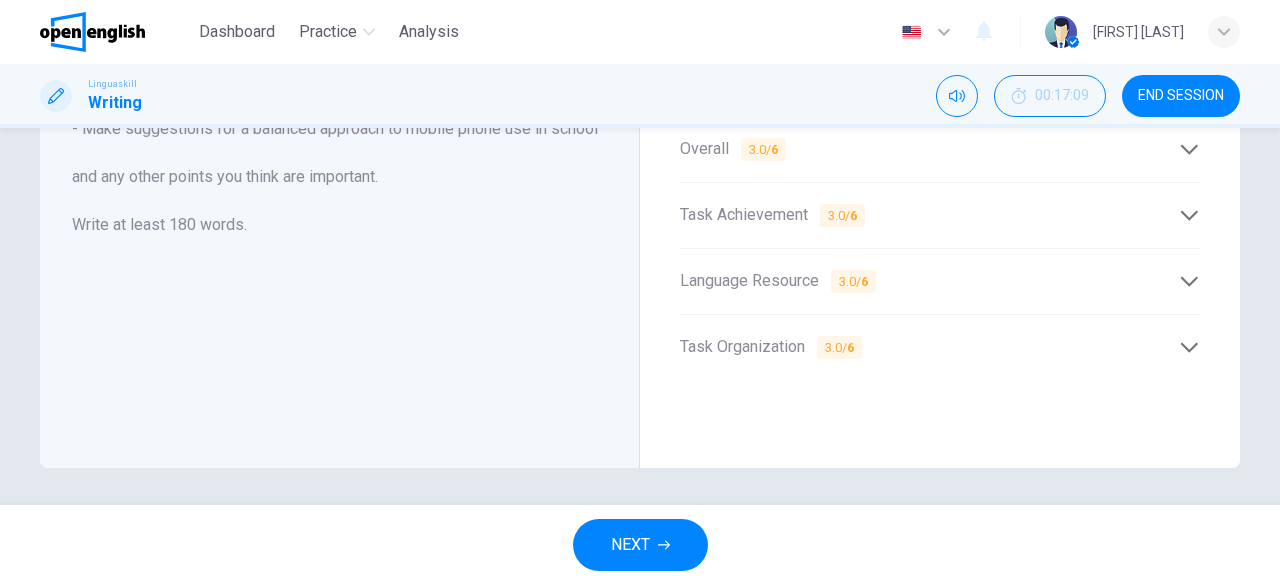 scroll, scrollTop: 385, scrollLeft: 0, axis: vertical 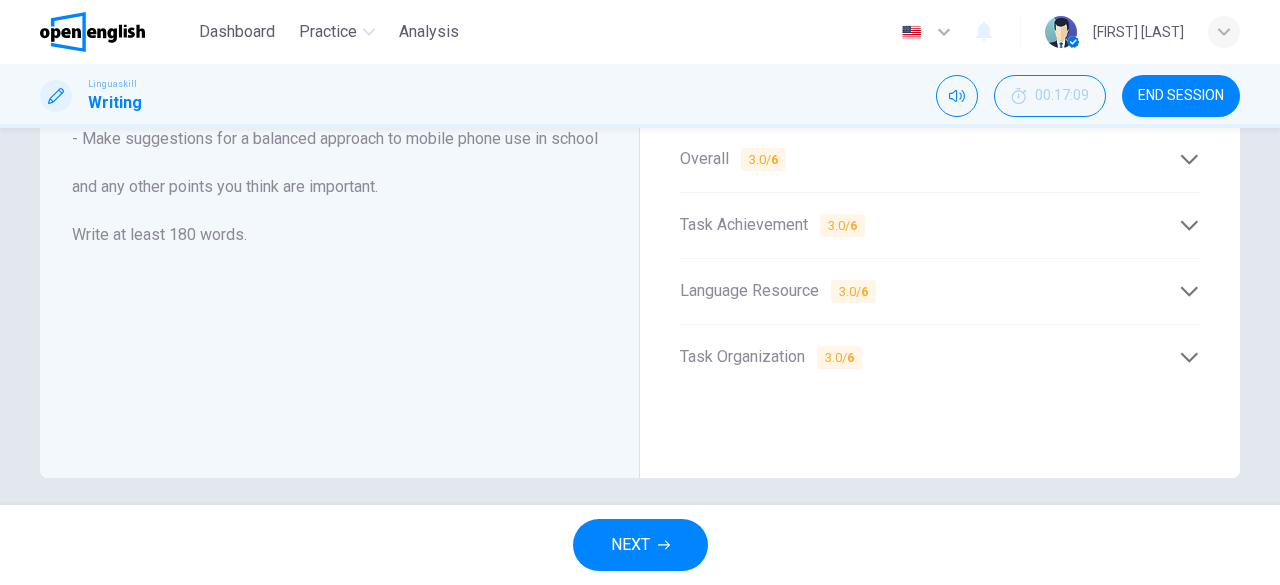 click at bounding box center (1189, 357) 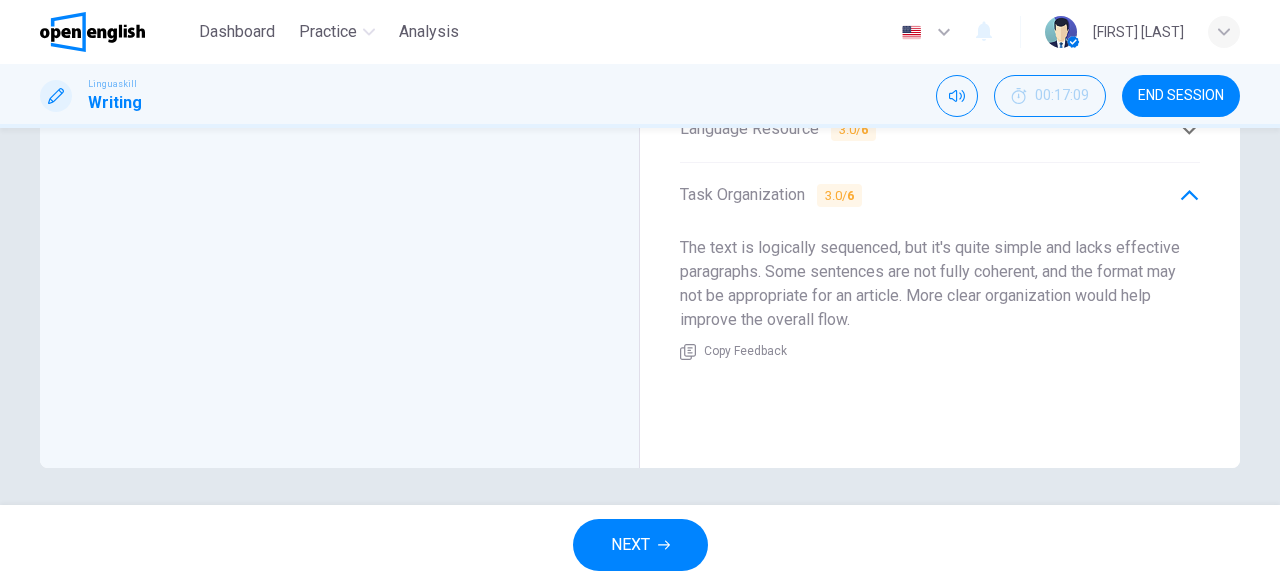 scroll, scrollTop: 549, scrollLeft: 0, axis: vertical 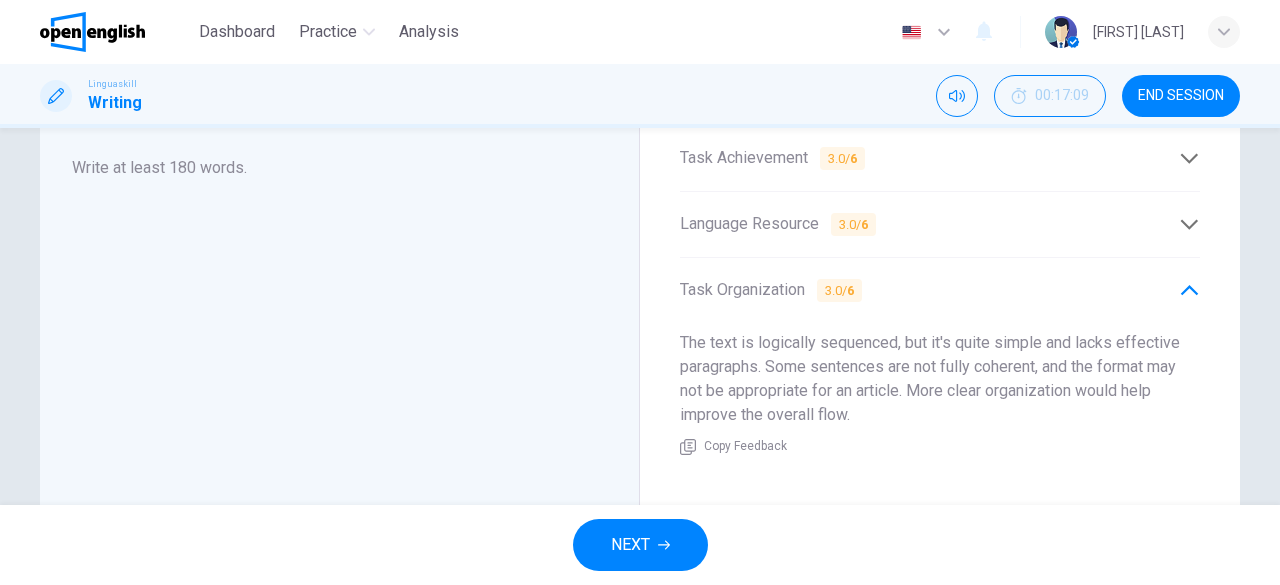 click at bounding box center (1189, 224) 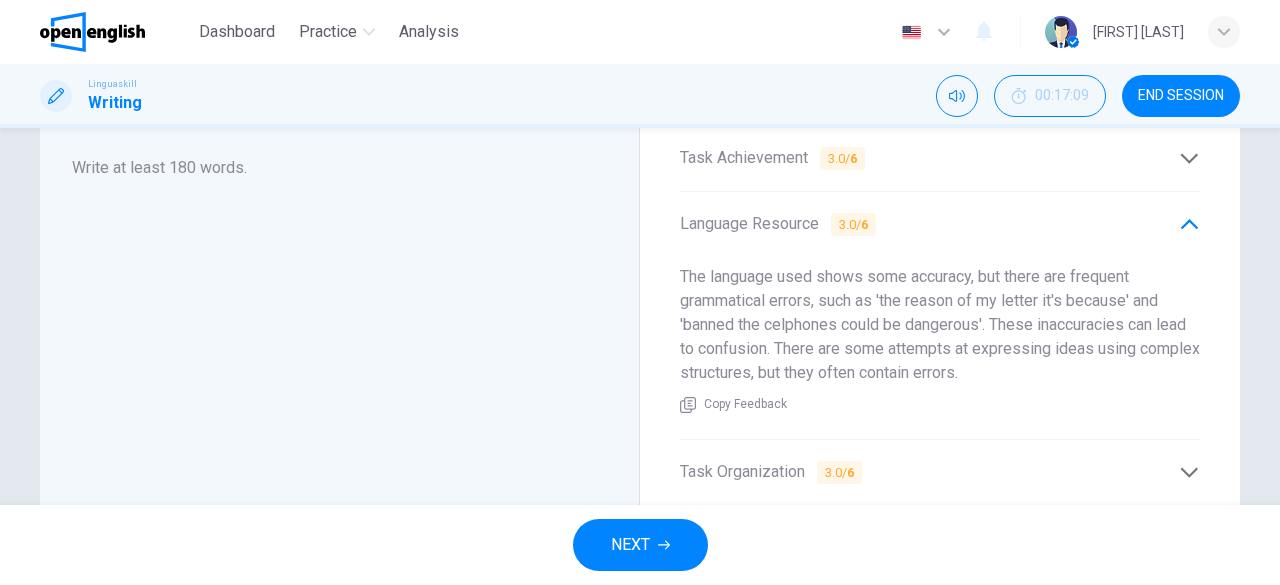 click at bounding box center (1189, 158) 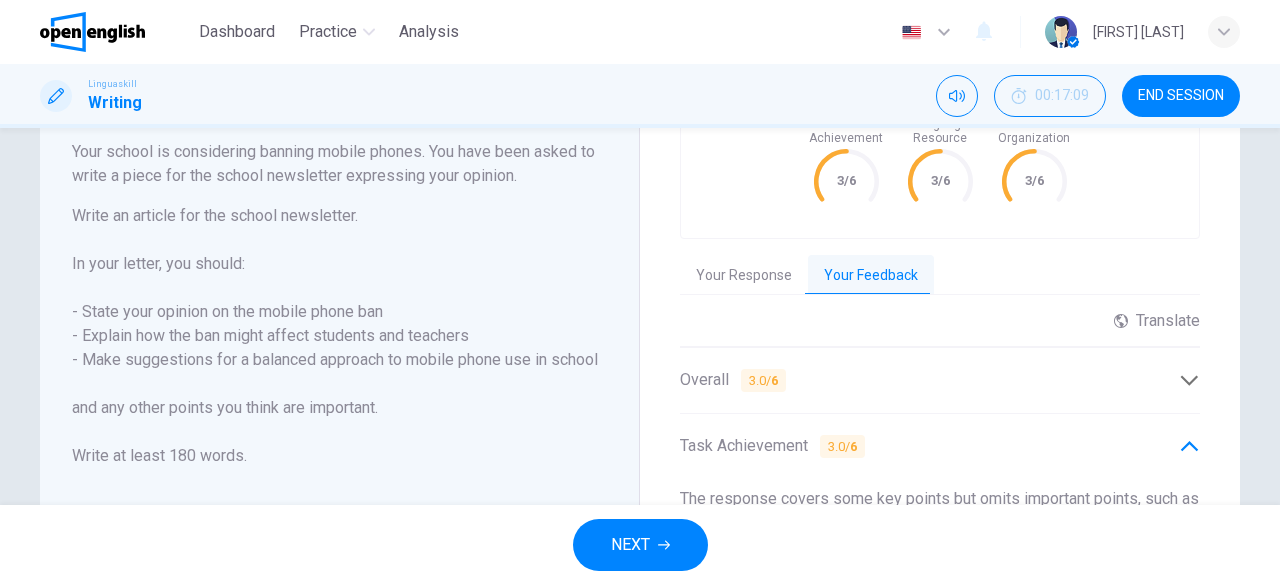 scroll, scrollTop: 0, scrollLeft: 0, axis: both 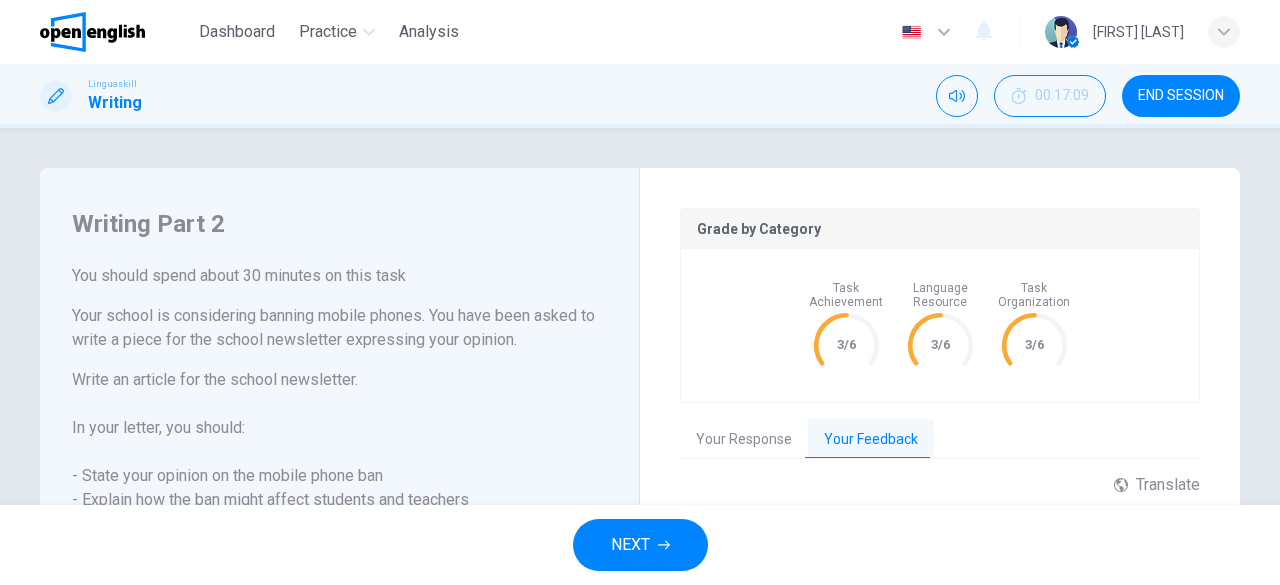 click on "NEXT" at bounding box center (640, 545) 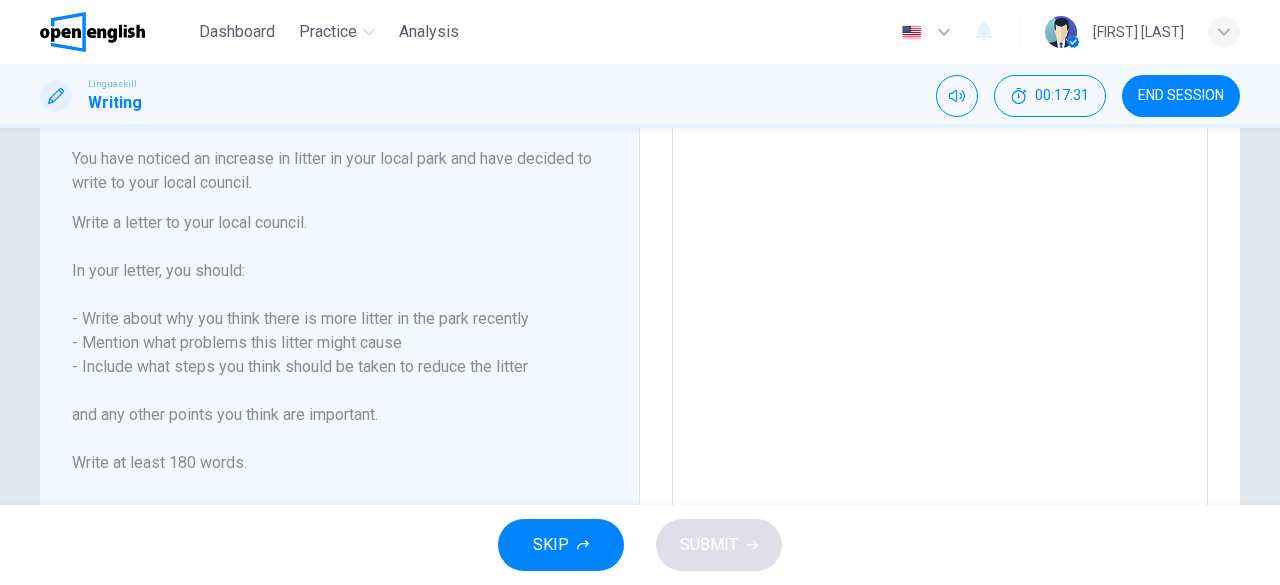 scroll, scrollTop: 158, scrollLeft: 0, axis: vertical 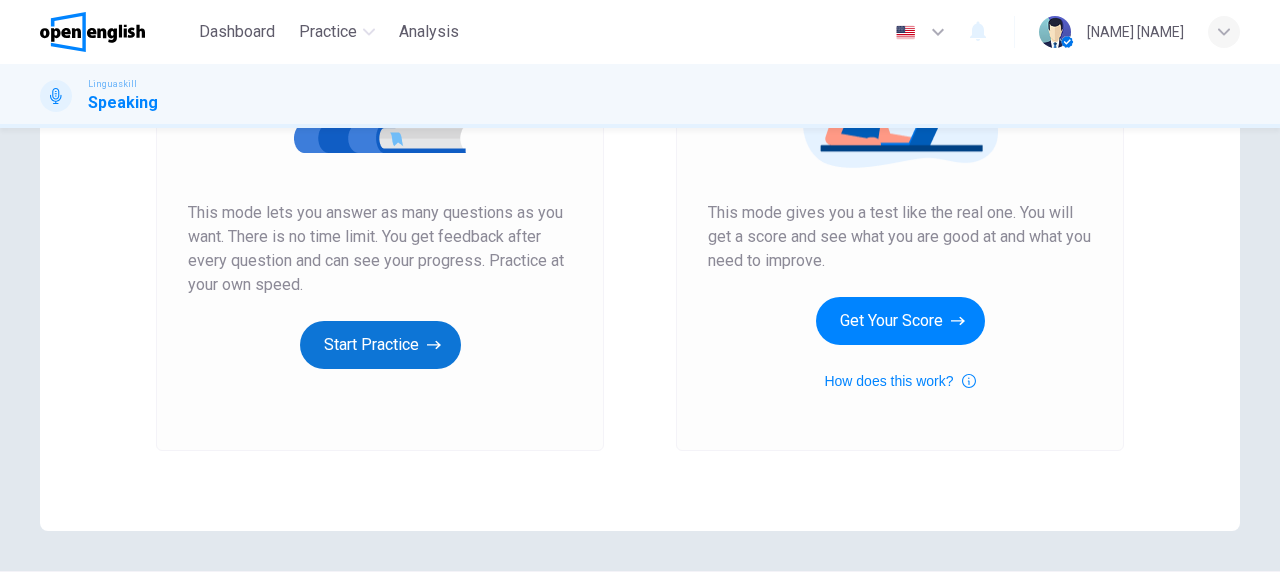 click on "Start Practice" at bounding box center [380, 345] 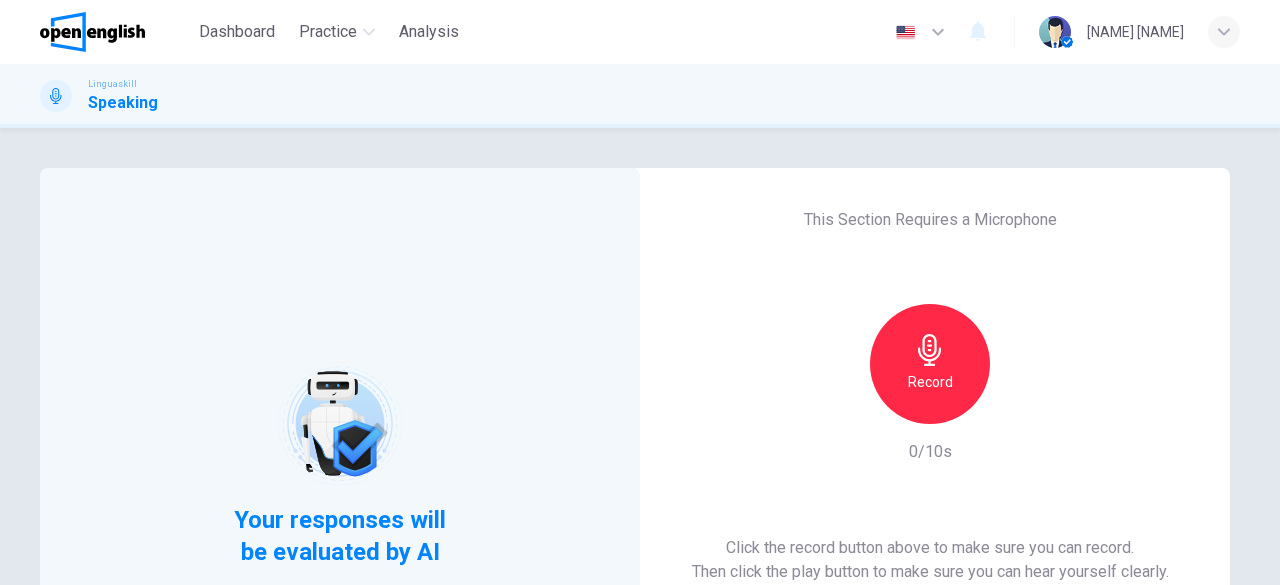 drag, startPoint x: 1265, startPoint y: 272, endPoint x: 1274, endPoint y: 337, distance: 65.62012 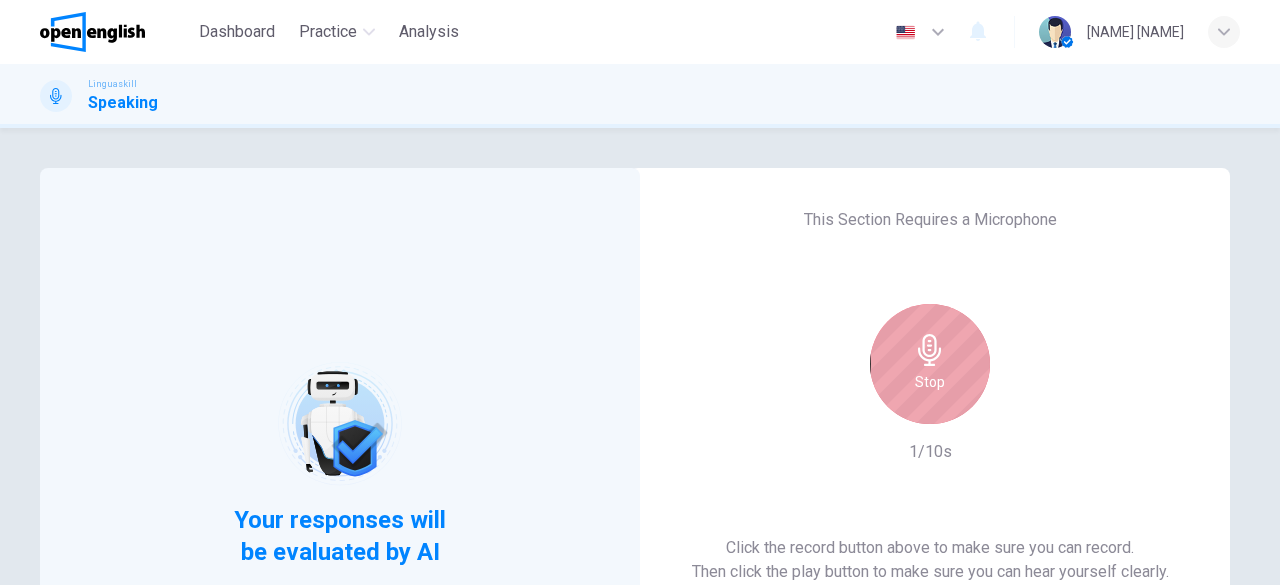 click on "Stop" at bounding box center (930, 382) 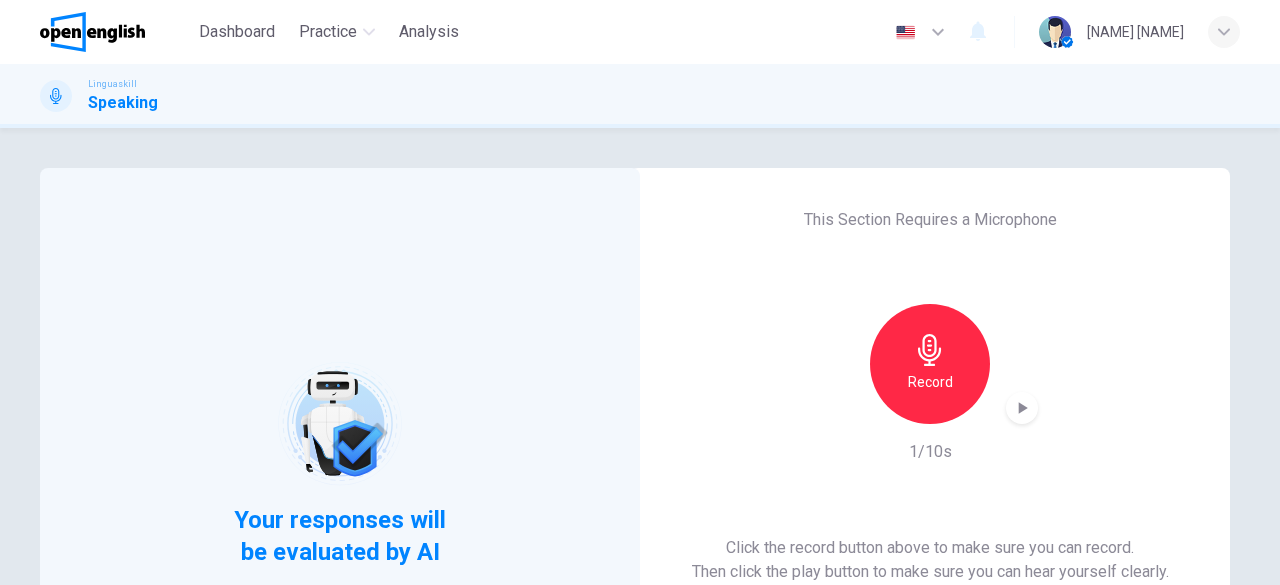 drag, startPoint x: 1262, startPoint y: 333, endPoint x: 1272, endPoint y: 396, distance: 63.788715 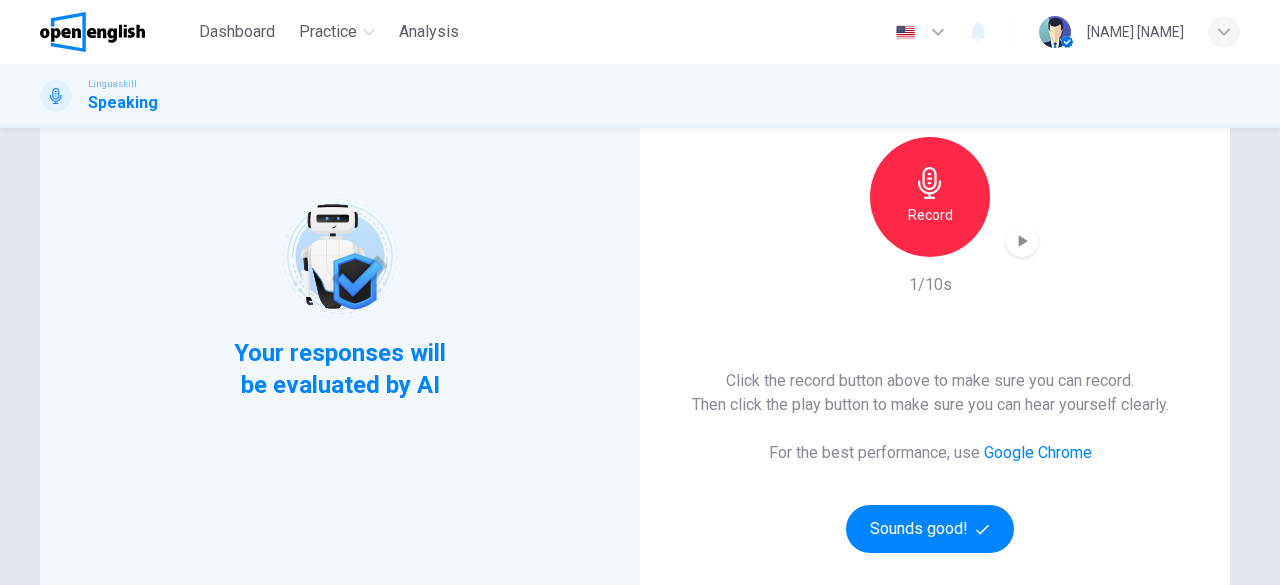 scroll, scrollTop: 173, scrollLeft: 0, axis: vertical 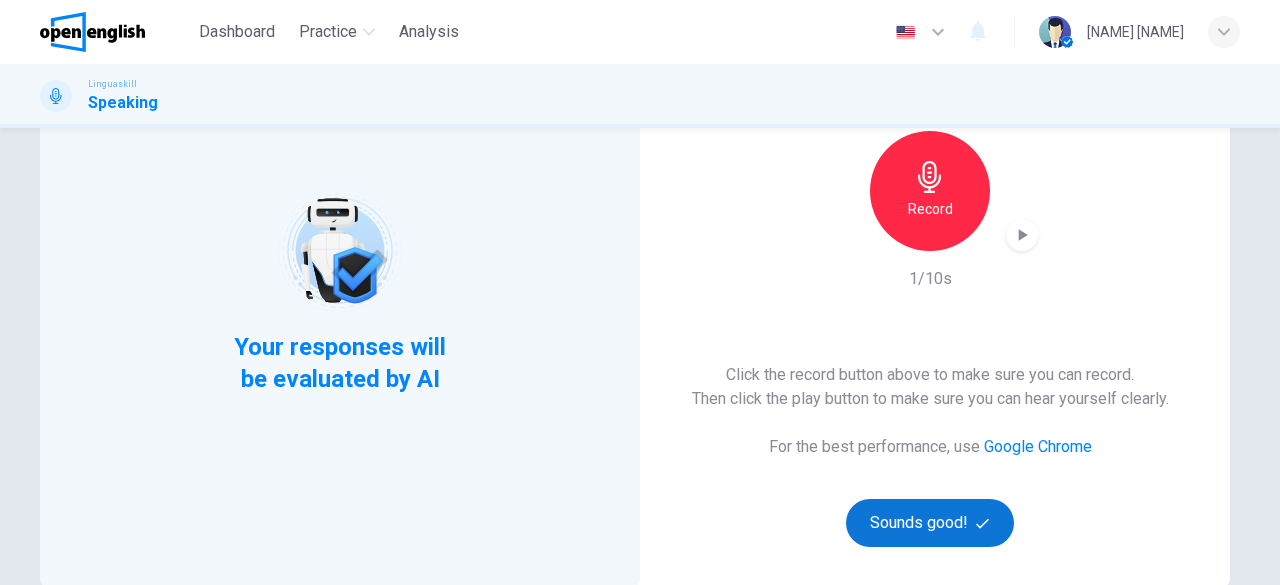 click on "Sounds good!" at bounding box center [930, 523] 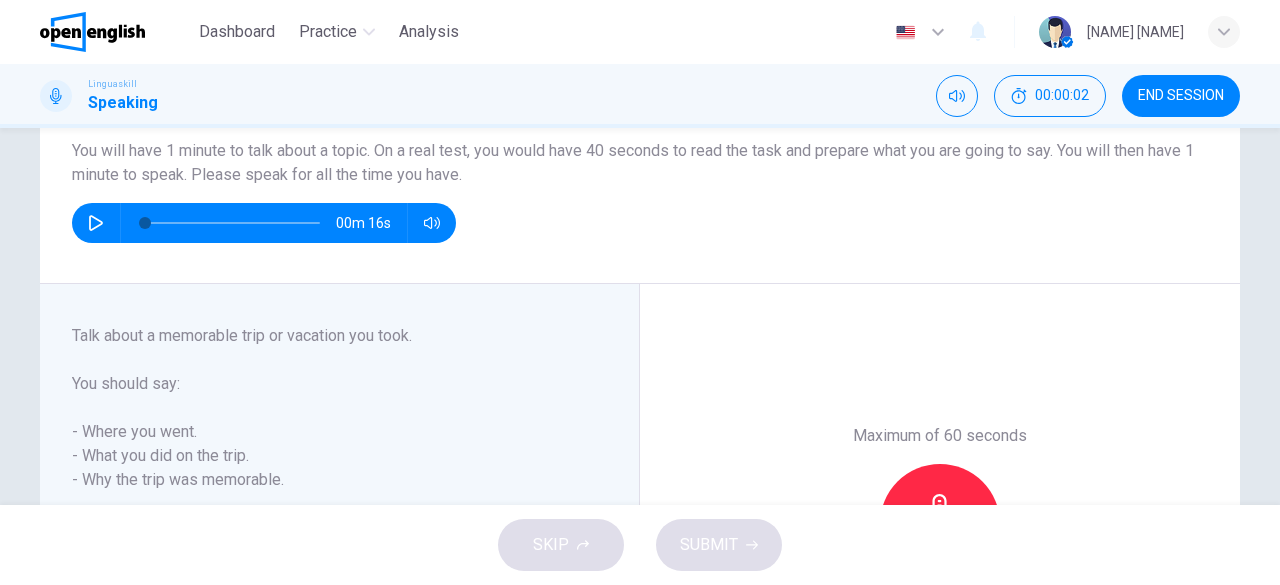 click at bounding box center [96, 223] 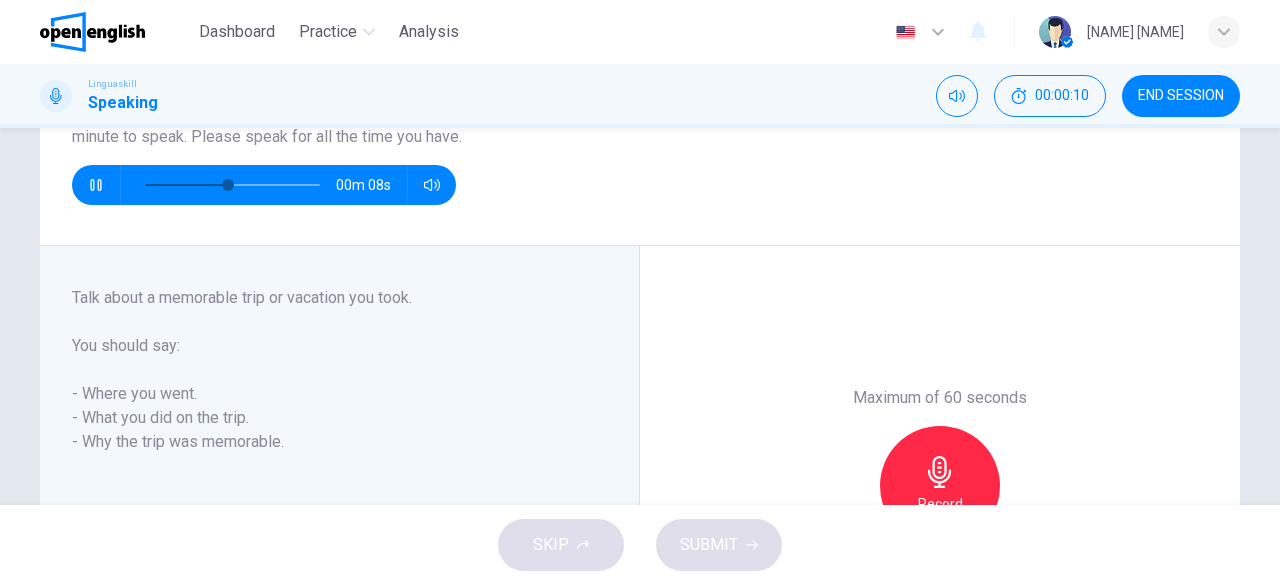 scroll, scrollTop: 212, scrollLeft: 0, axis: vertical 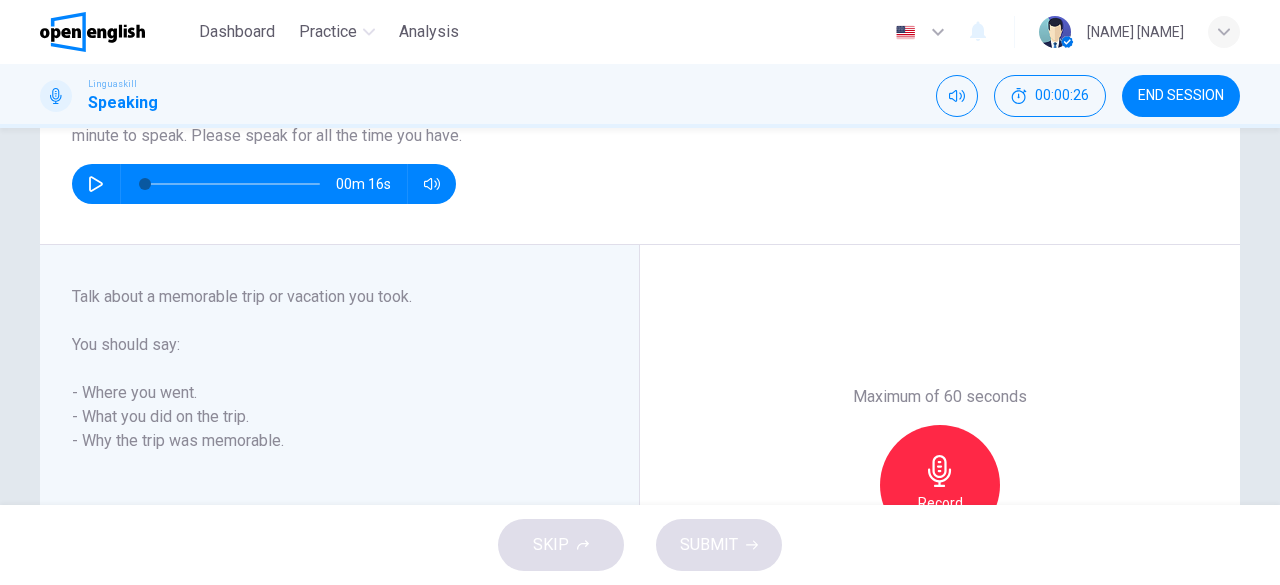 click on "Record" at bounding box center [940, 485] 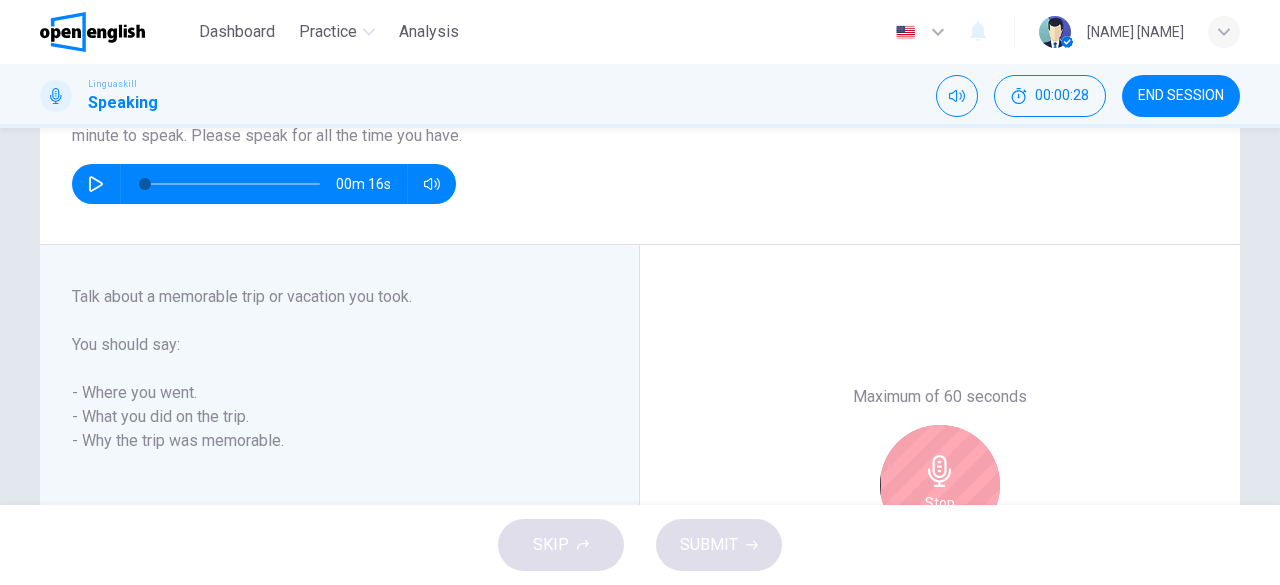 click at bounding box center [940, 471] 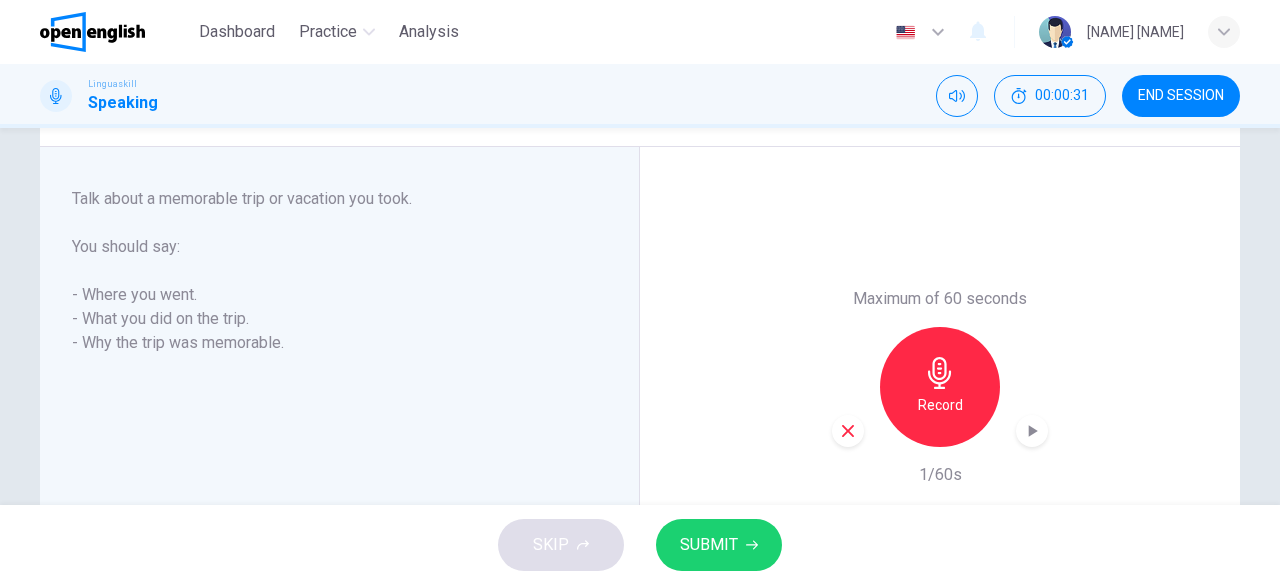 scroll, scrollTop: 311, scrollLeft: 0, axis: vertical 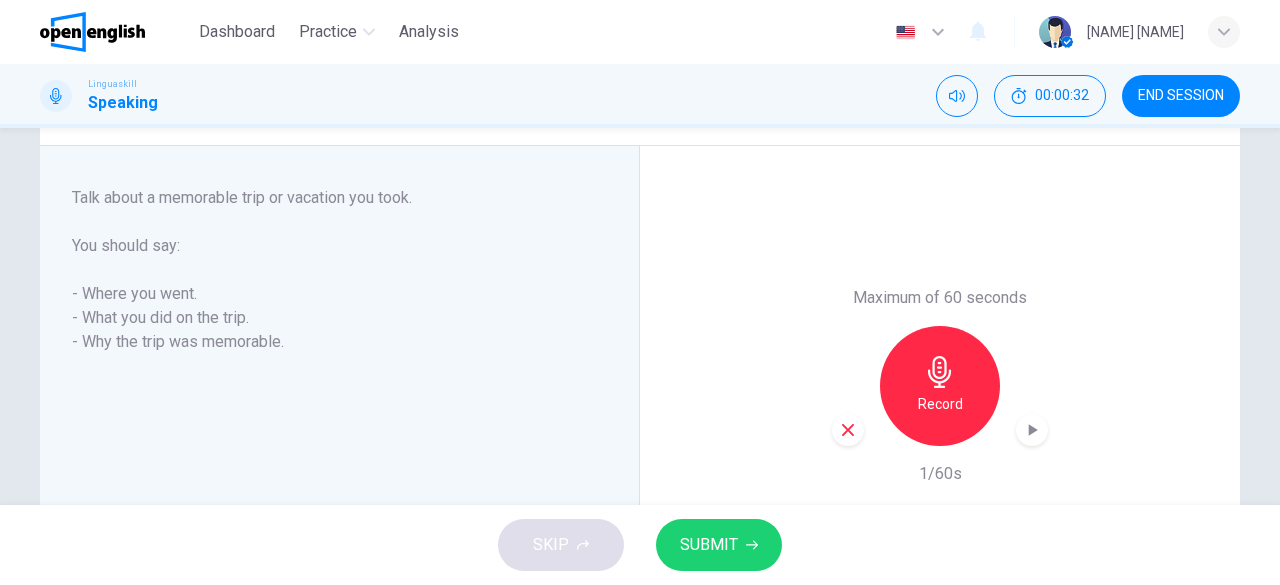 click on "Record" at bounding box center (940, 386) 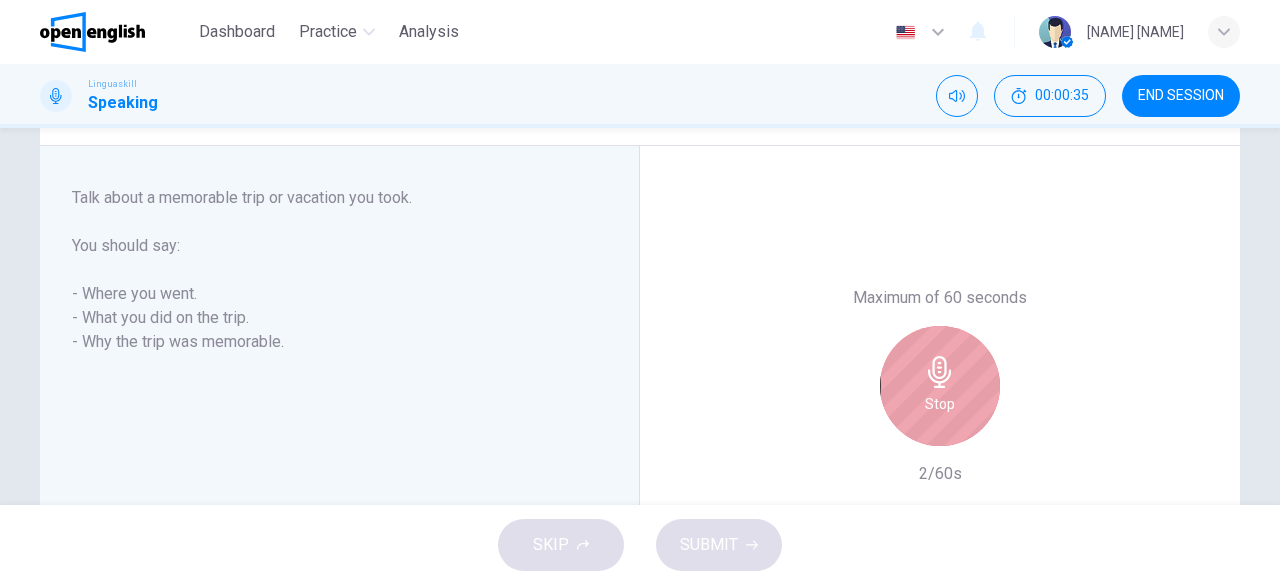 click on "Stop" at bounding box center (940, 386) 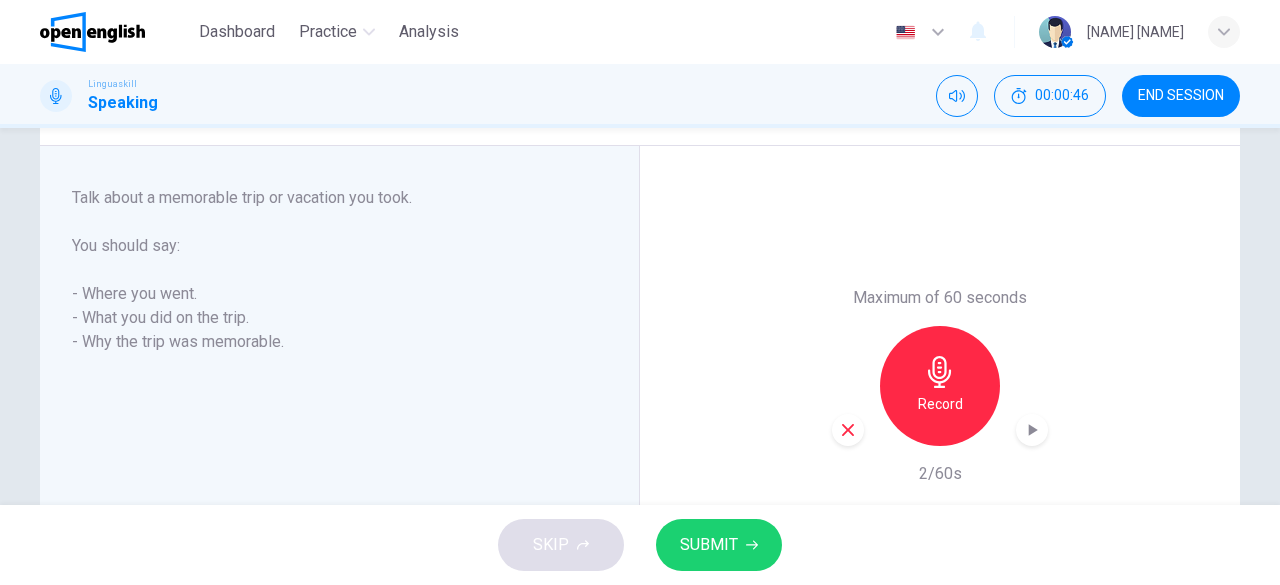 click at bounding box center (848, 430) 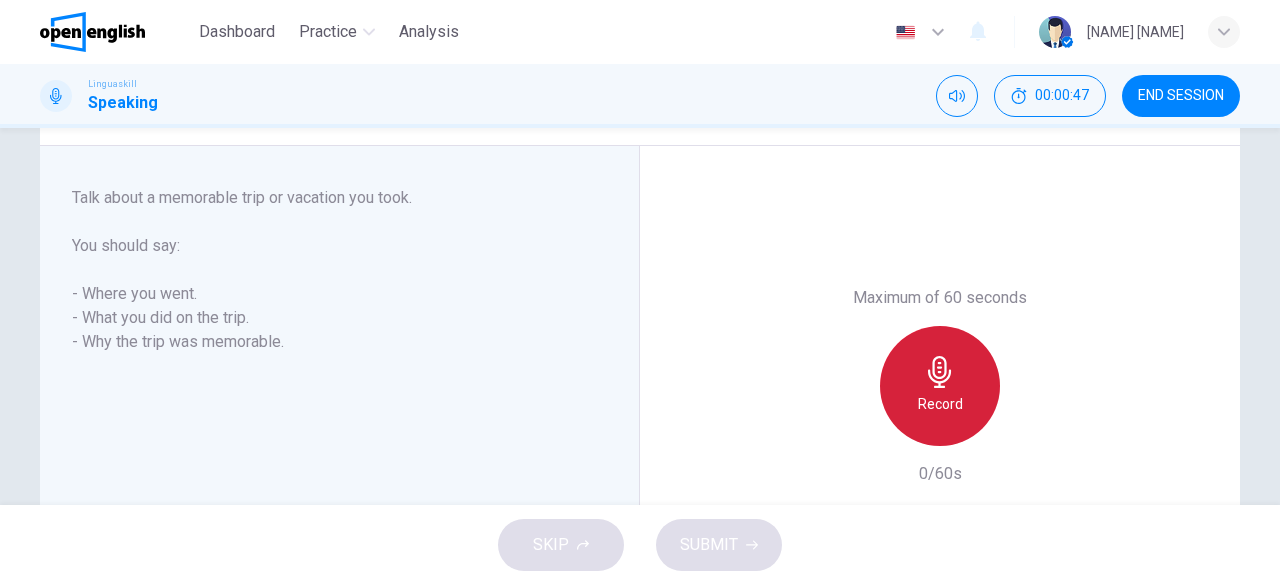 click on "Record" at bounding box center (940, 404) 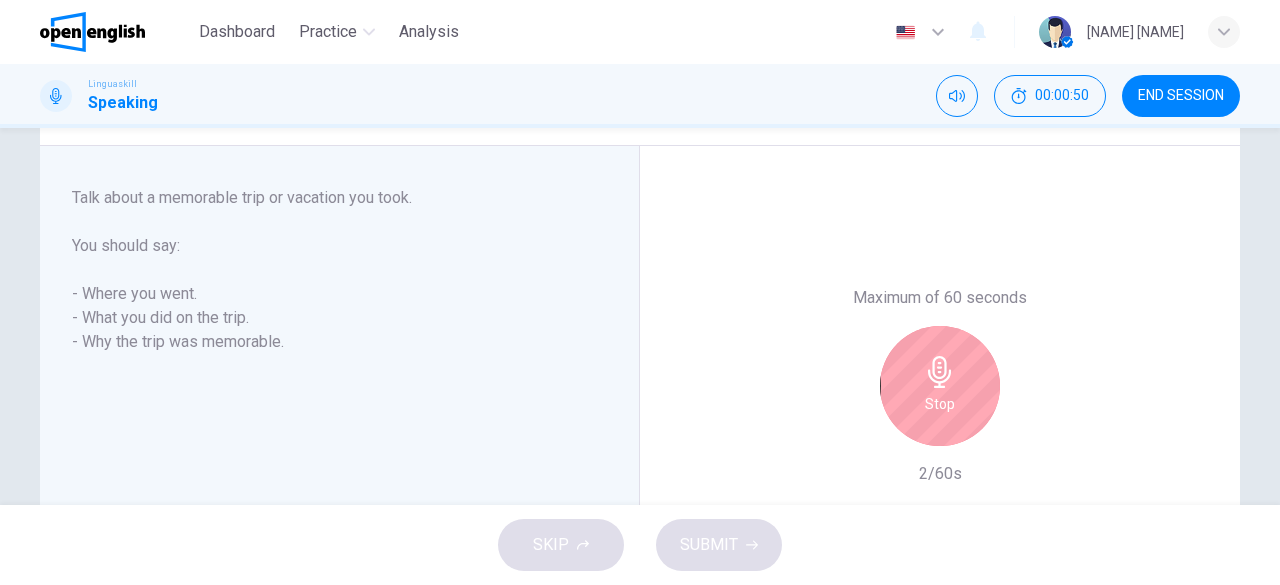 click on "Stop" at bounding box center [940, 404] 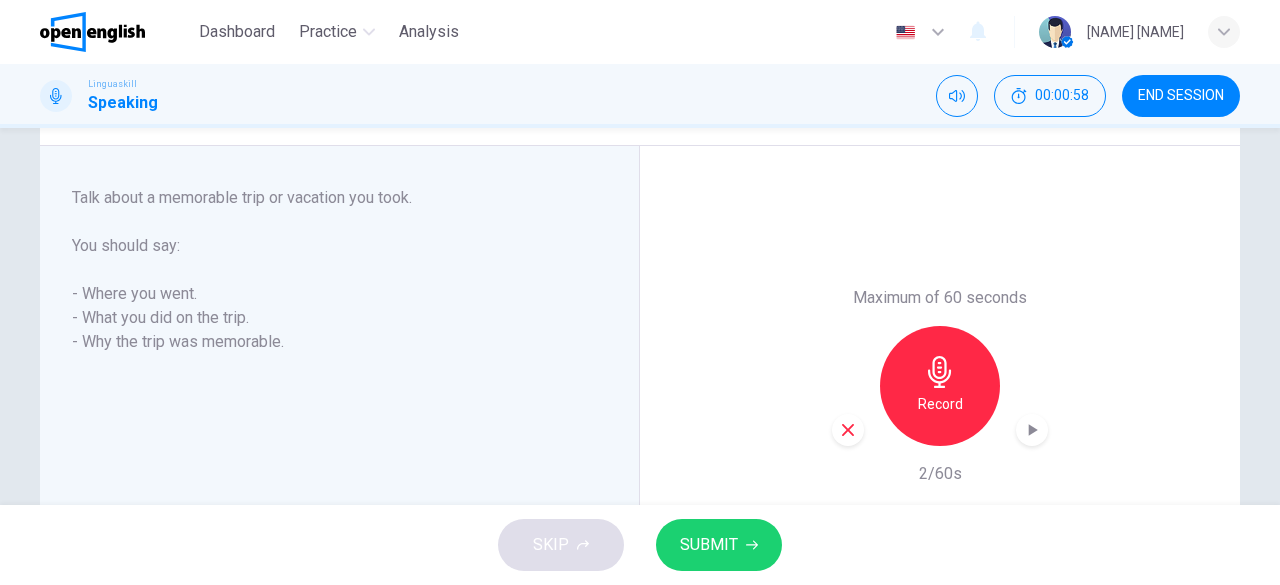 click at bounding box center [848, 430] 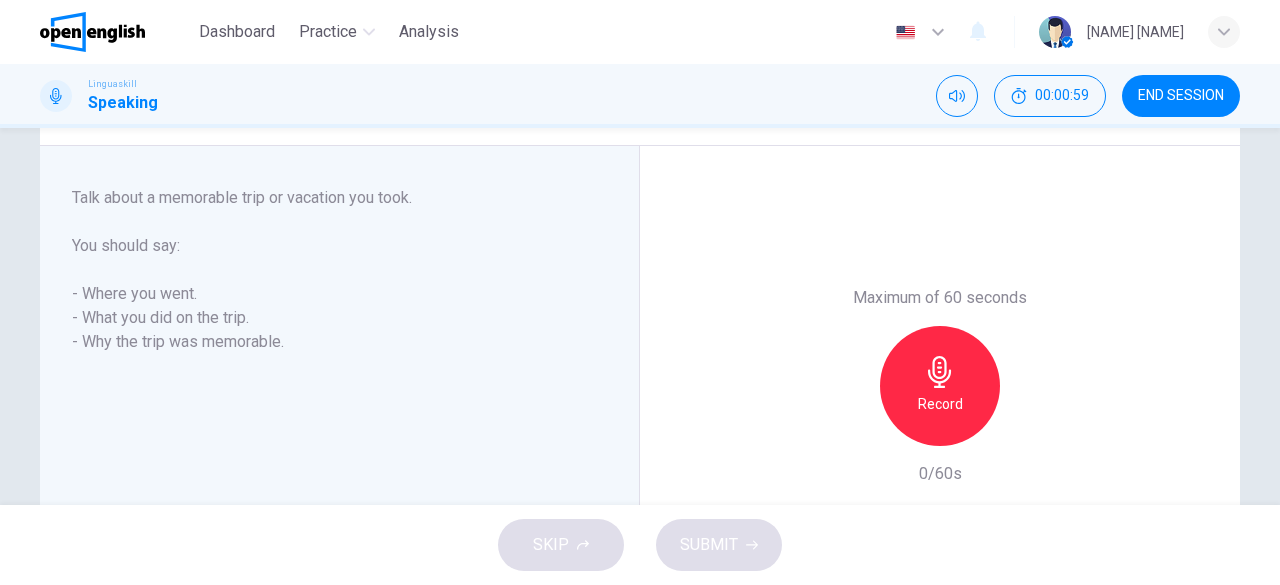 click on "Record" at bounding box center (940, 404) 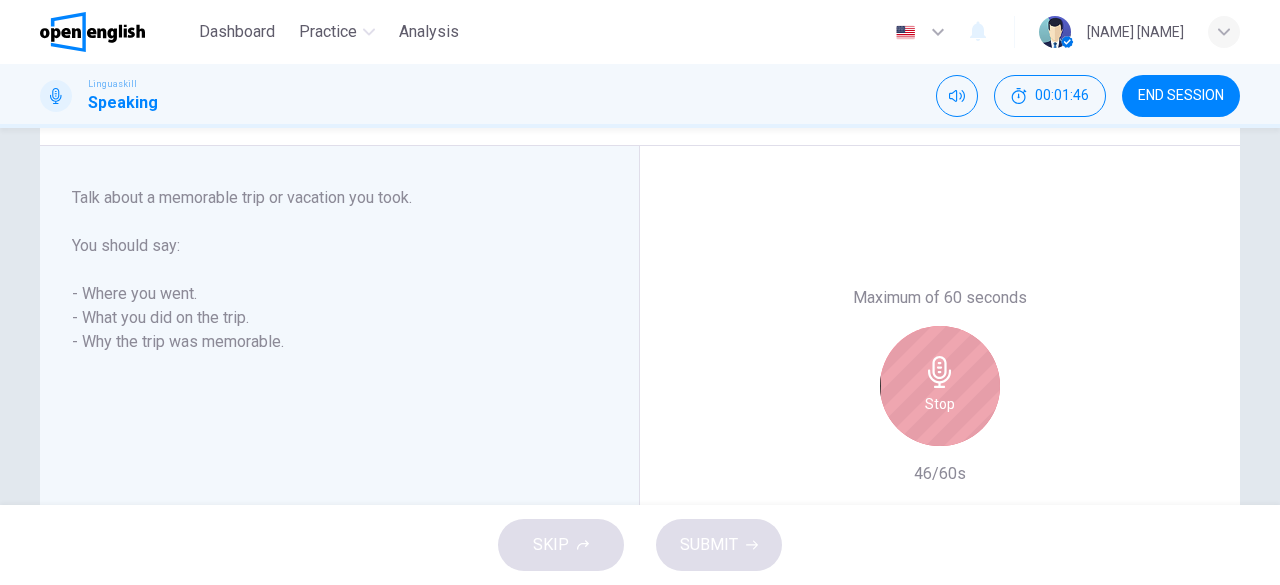 click on "Stop" at bounding box center [940, 404] 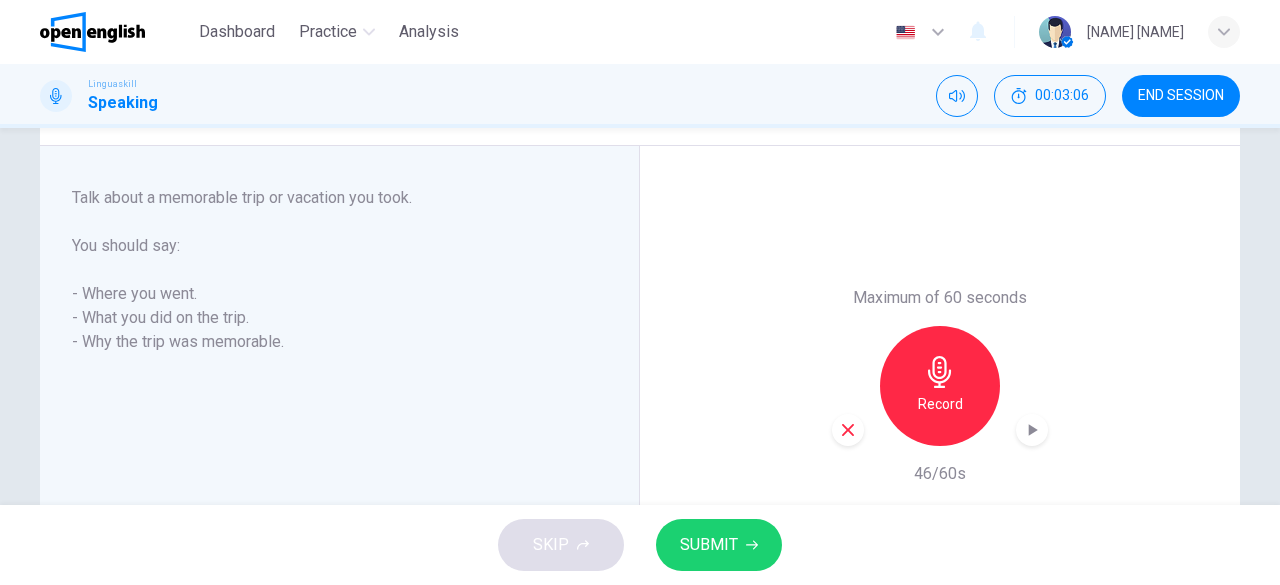 click at bounding box center (848, 430) 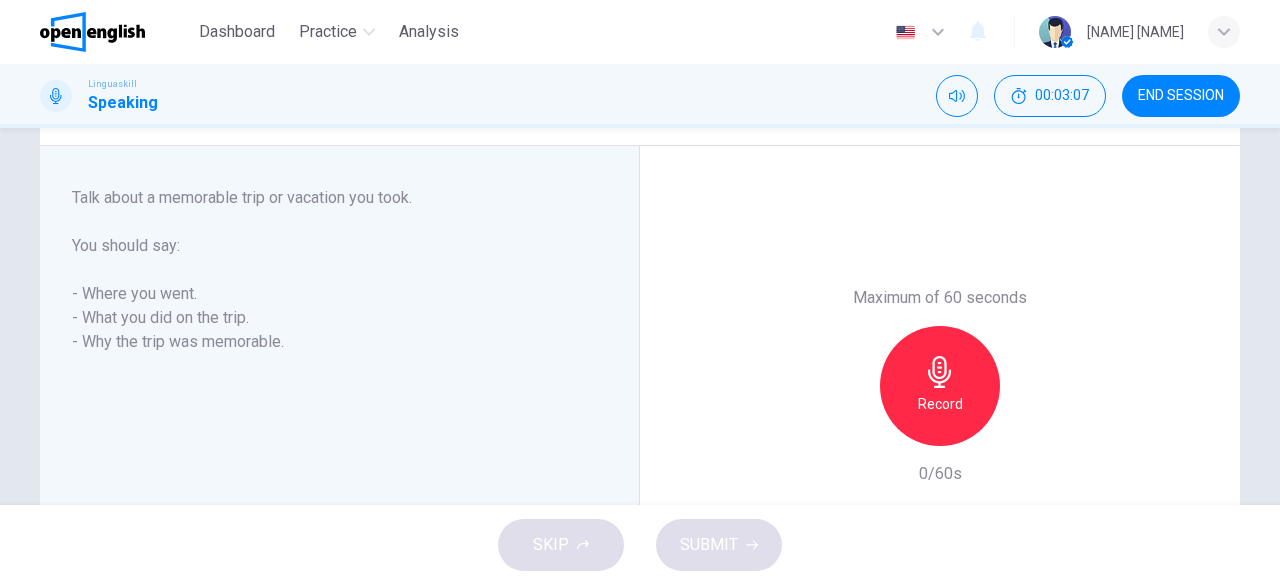 click on "Record" at bounding box center (940, 404) 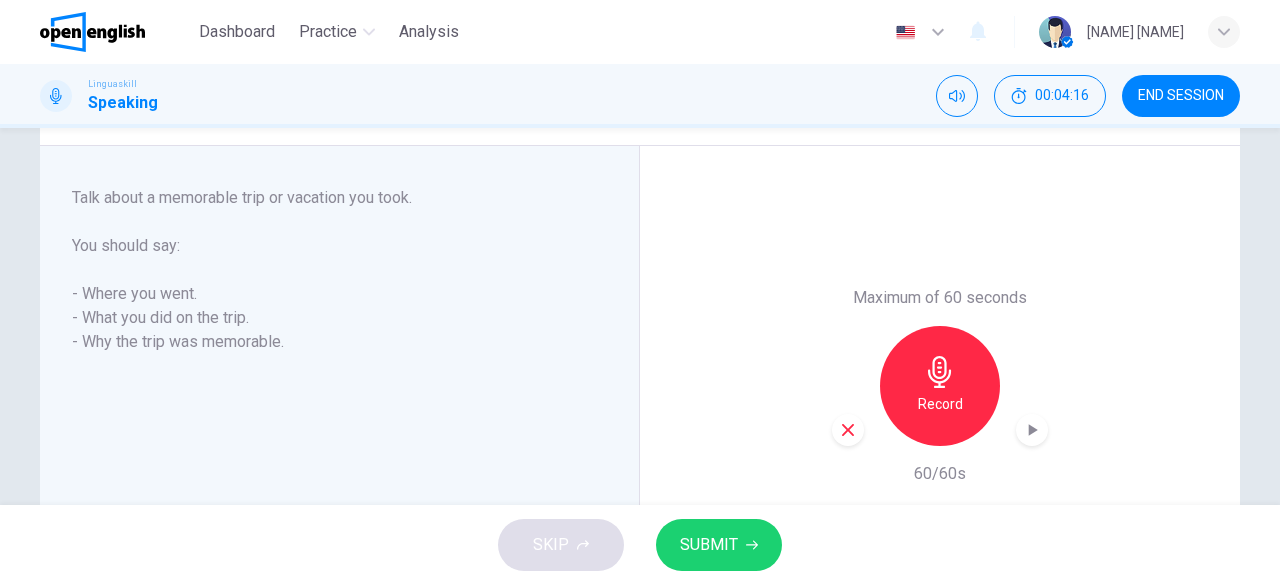 click on "SUBMIT" at bounding box center (719, 545) 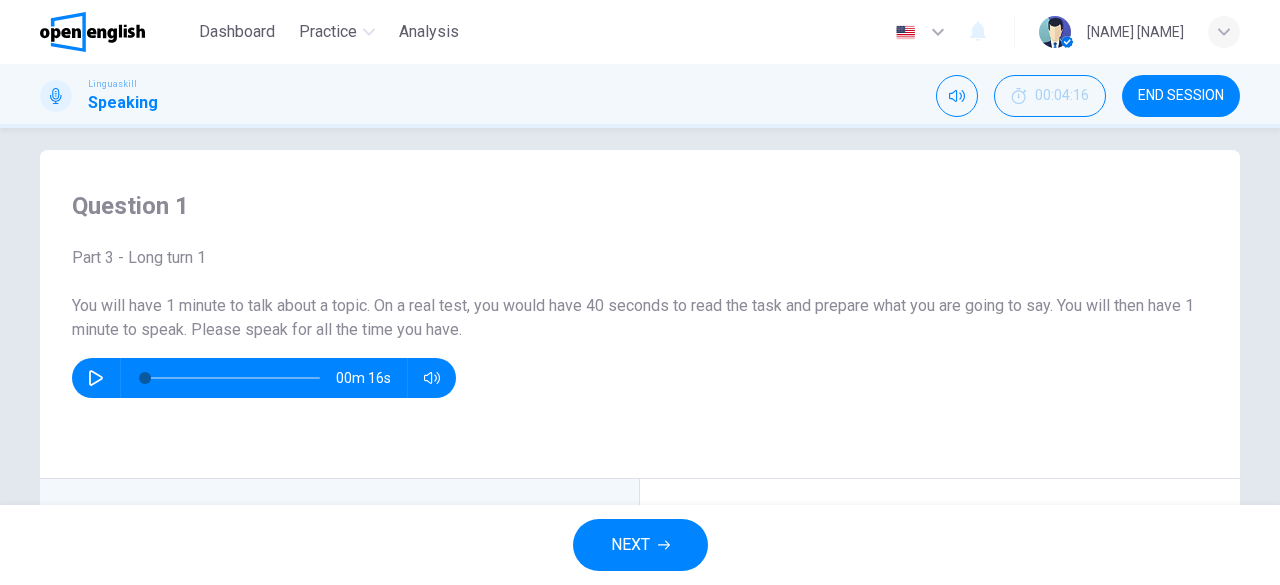scroll, scrollTop: 0, scrollLeft: 0, axis: both 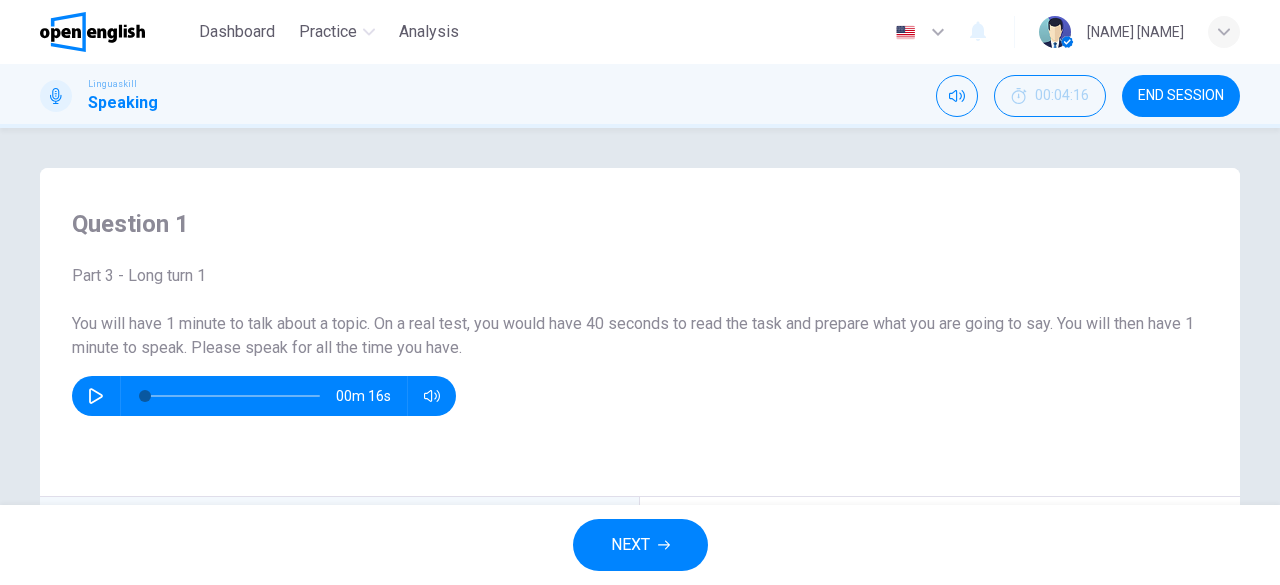 click on "NEXT" at bounding box center (640, 545) 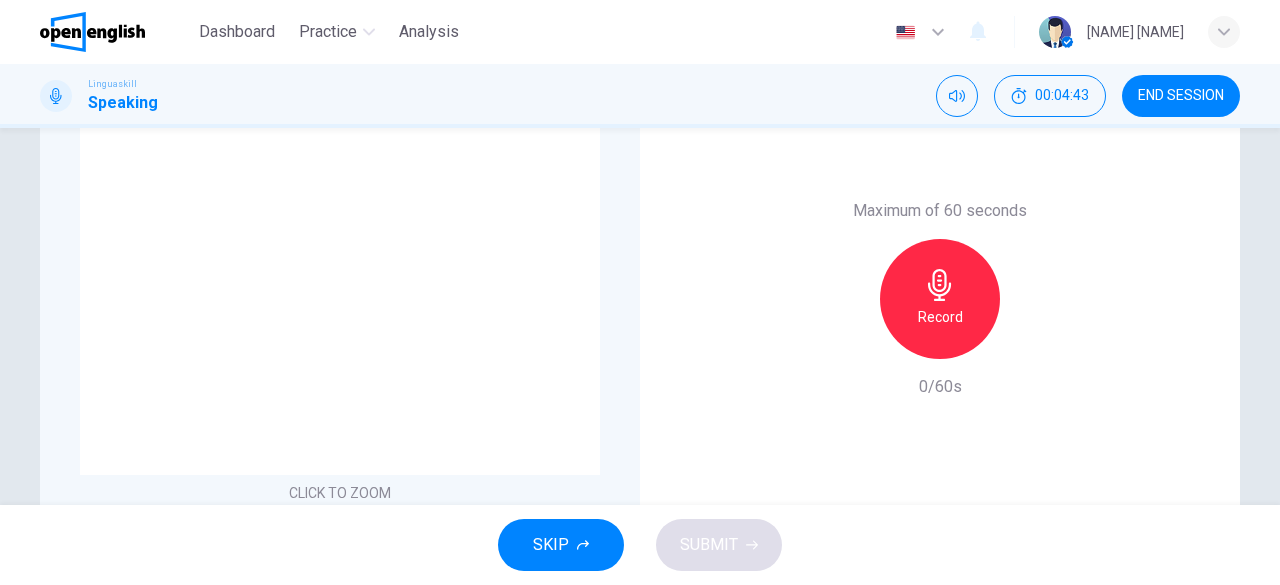 scroll, scrollTop: 528, scrollLeft: 0, axis: vertical 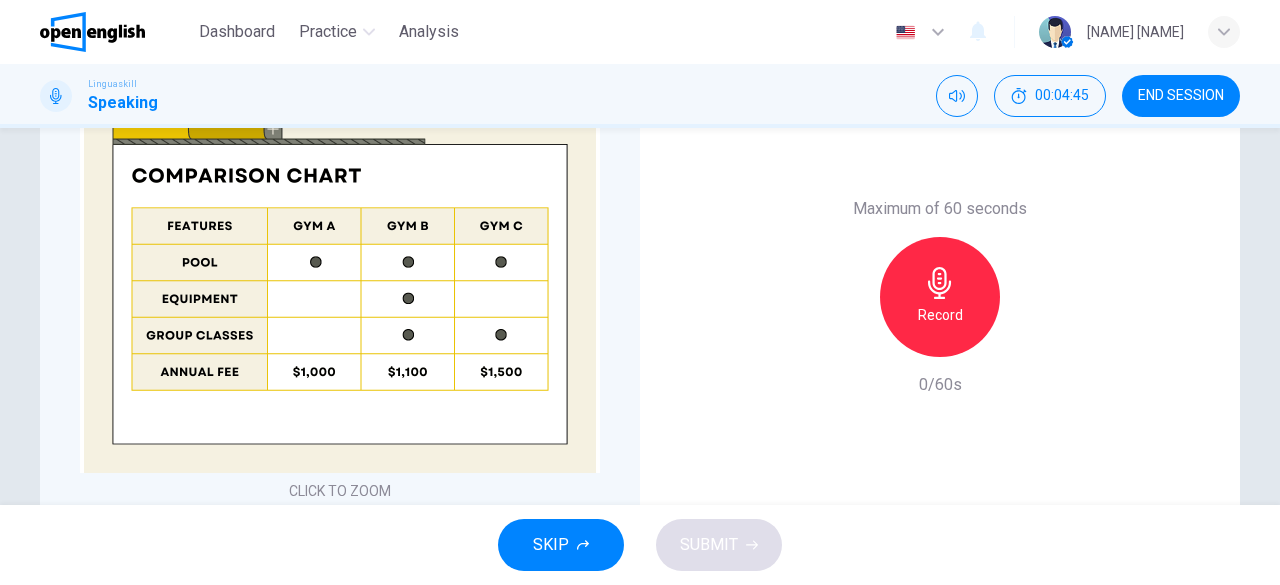 click at bounding box center [940, 283] 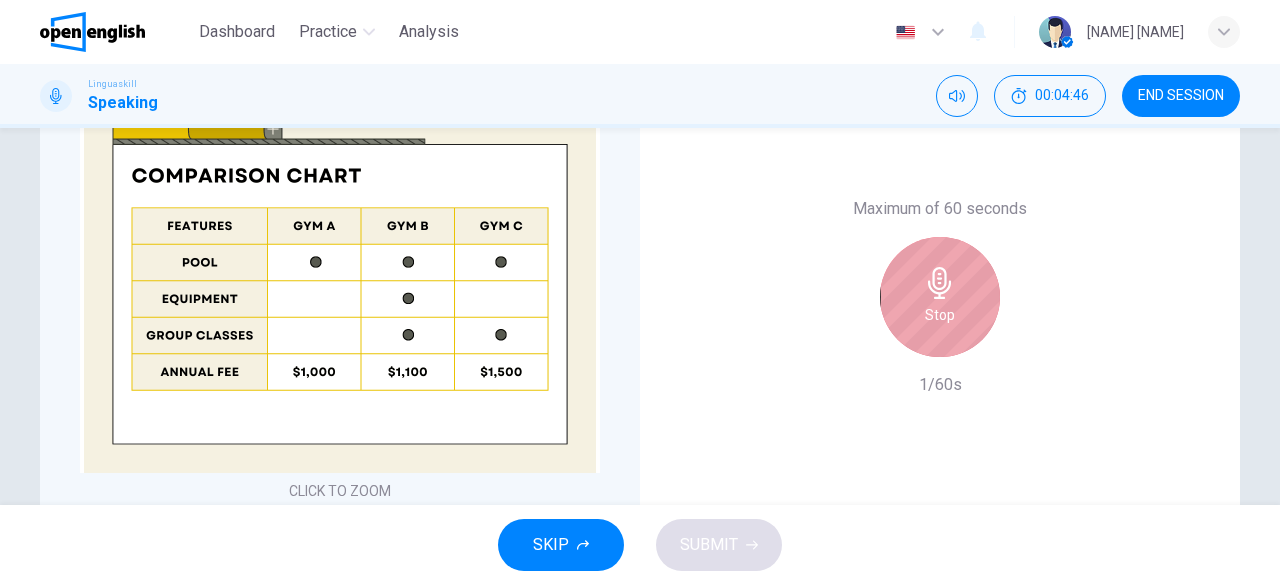 click on "Stop" at bounding box center (940, 315) 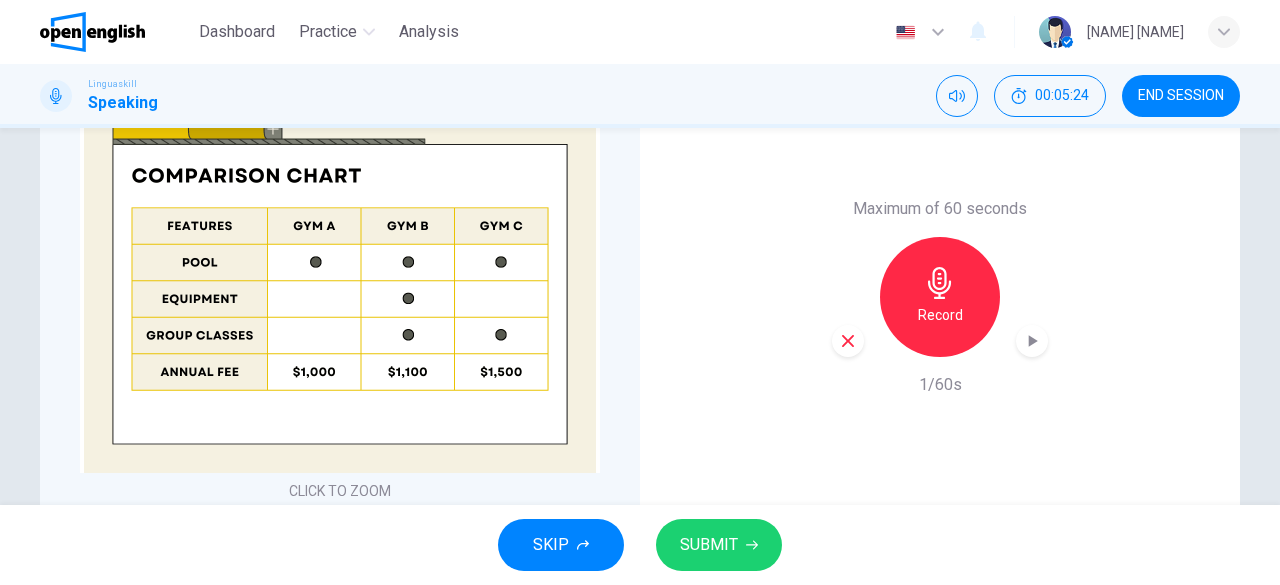 click at bounding box center (848, 341) 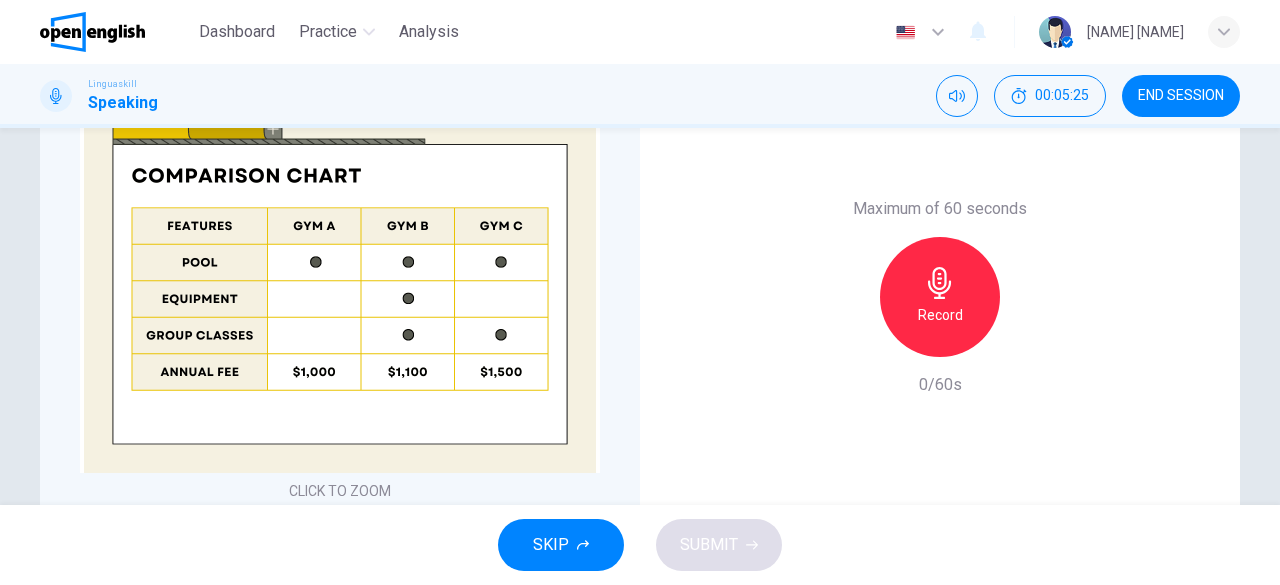 click on "Record" at bounding box center [940, 315] 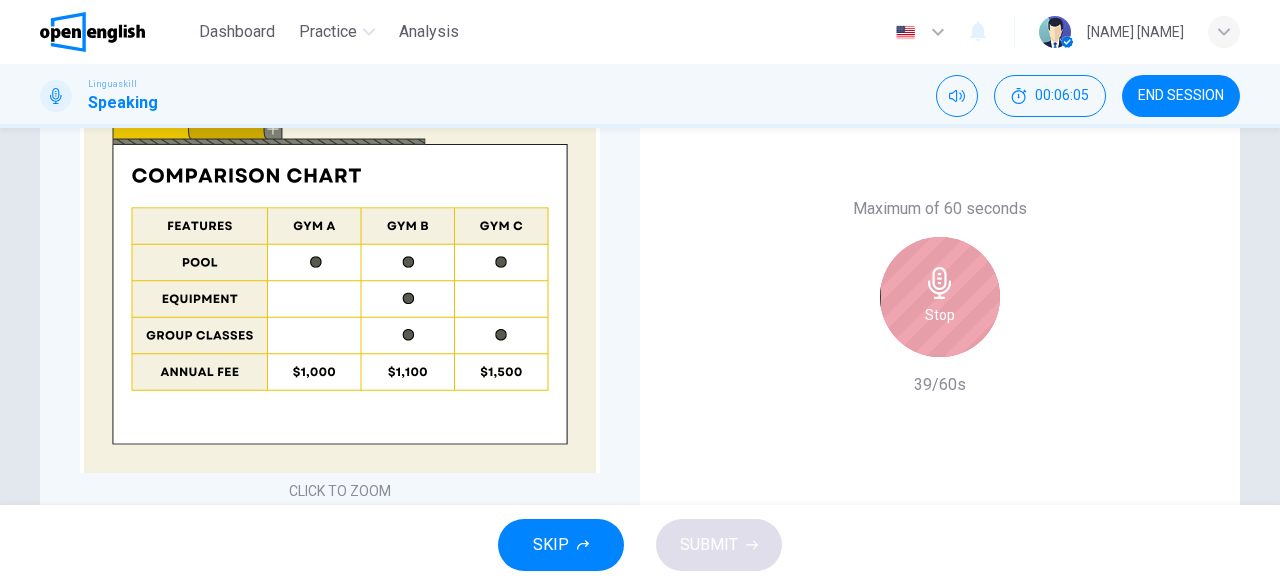 click on "Stop" at bounding box center (940, 315) 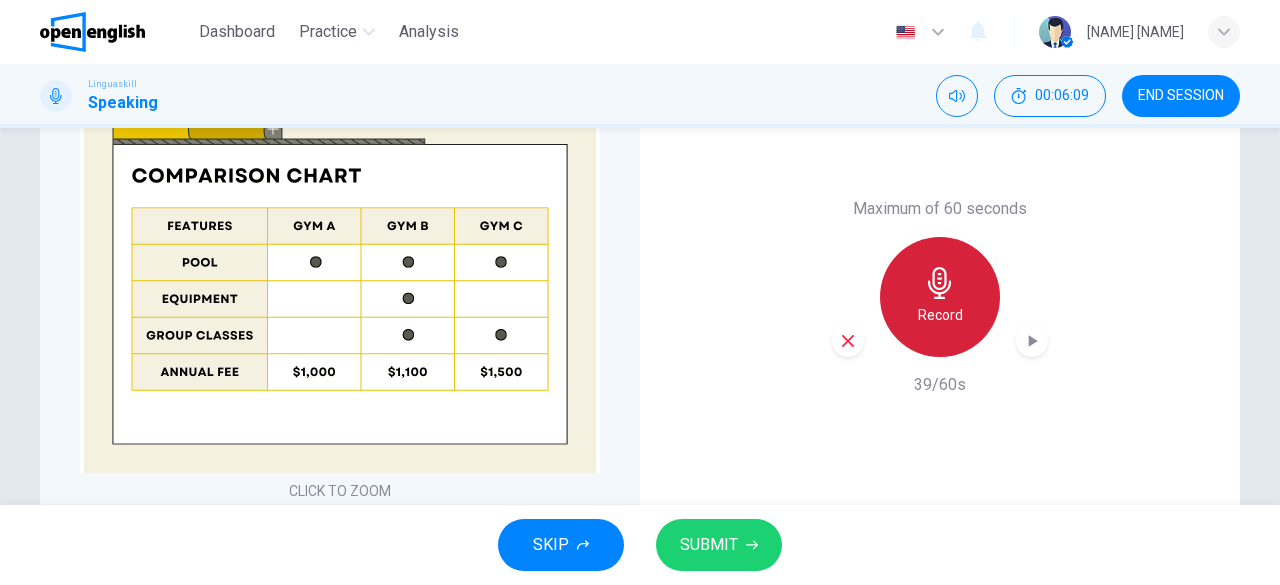 click on "Record" at bounding box center (940, 315) 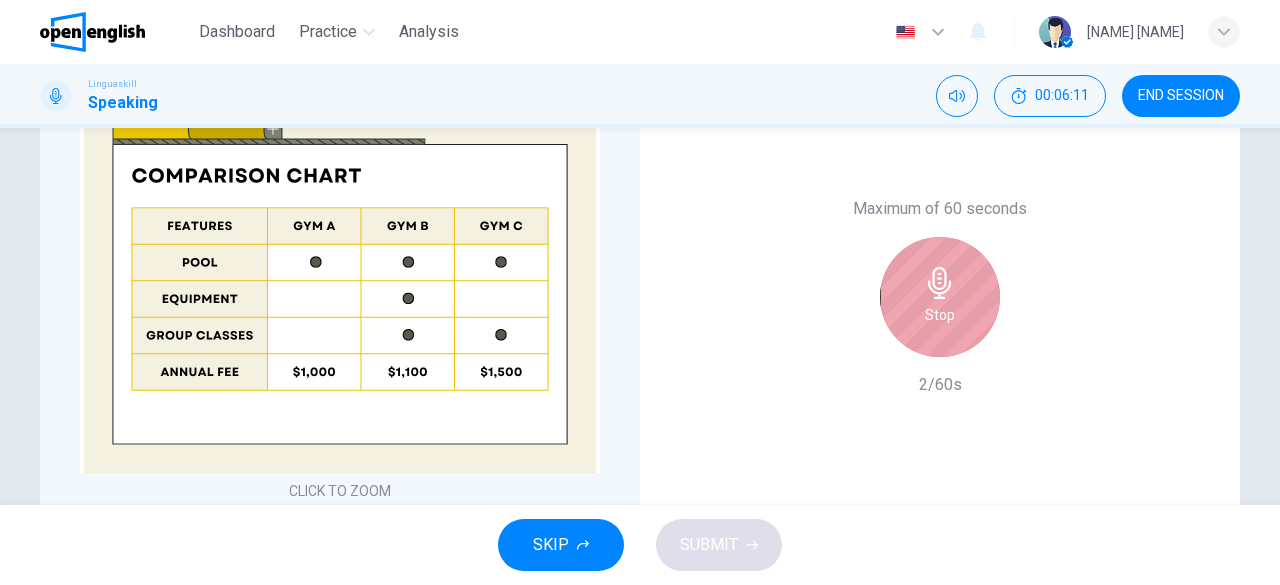 click on "Stop" at bounding box center (940, 315) 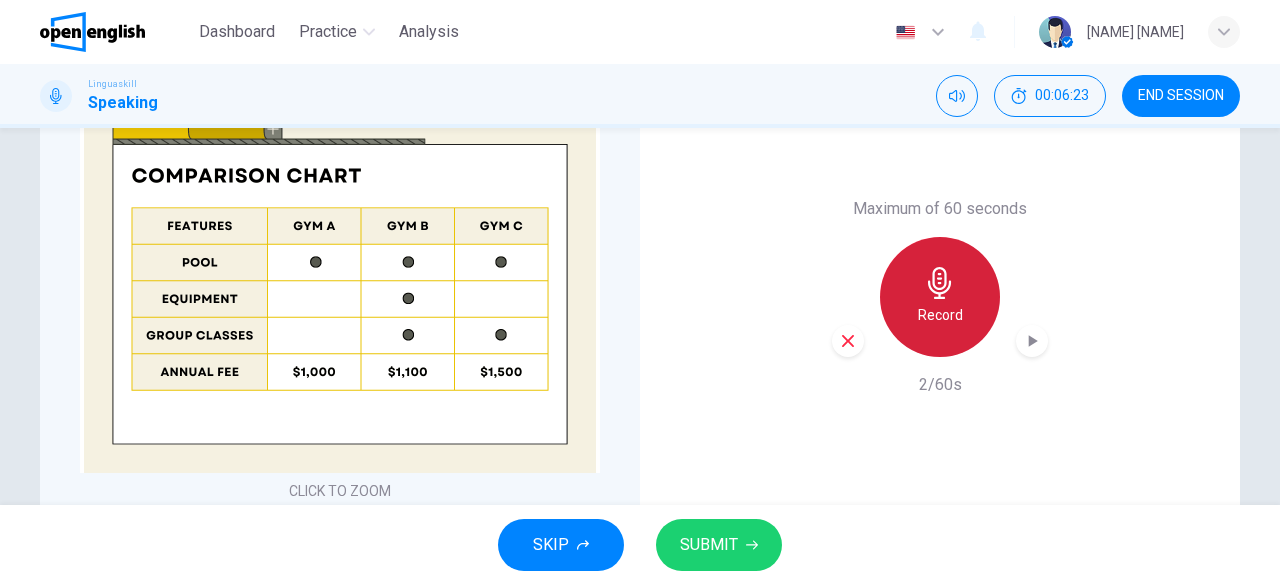 click on "Record" at bounding box center [940, 315] 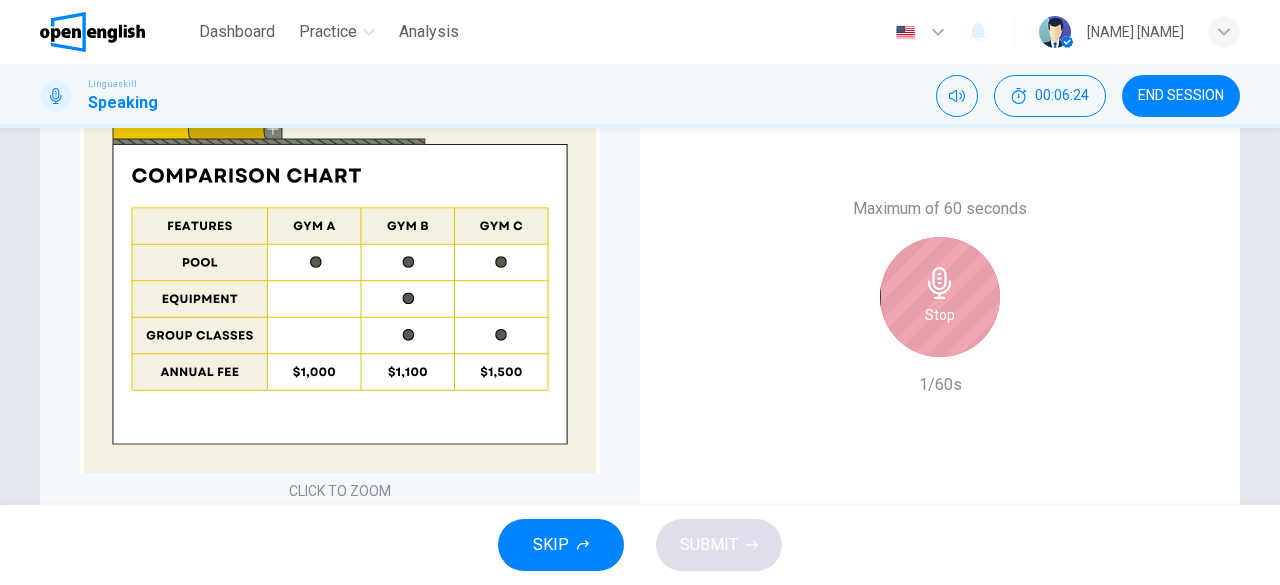 click on "Stop" at bounding box center [940, 315] 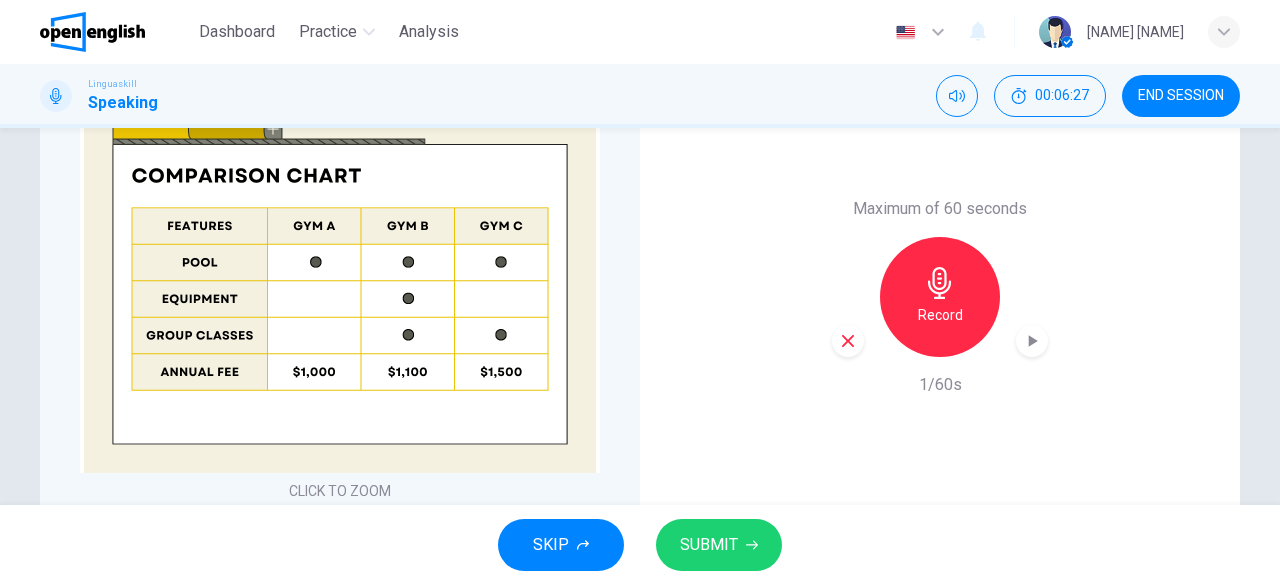 click at bounding box center [939, 283] 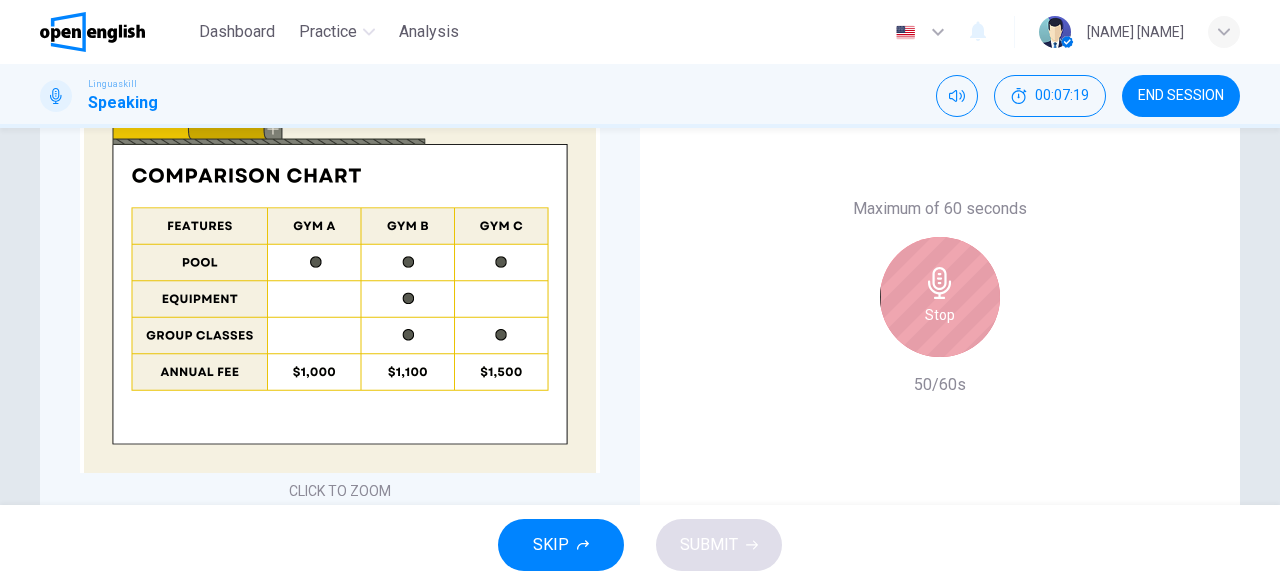 click on "Stop" at bounding box center [940, 315] 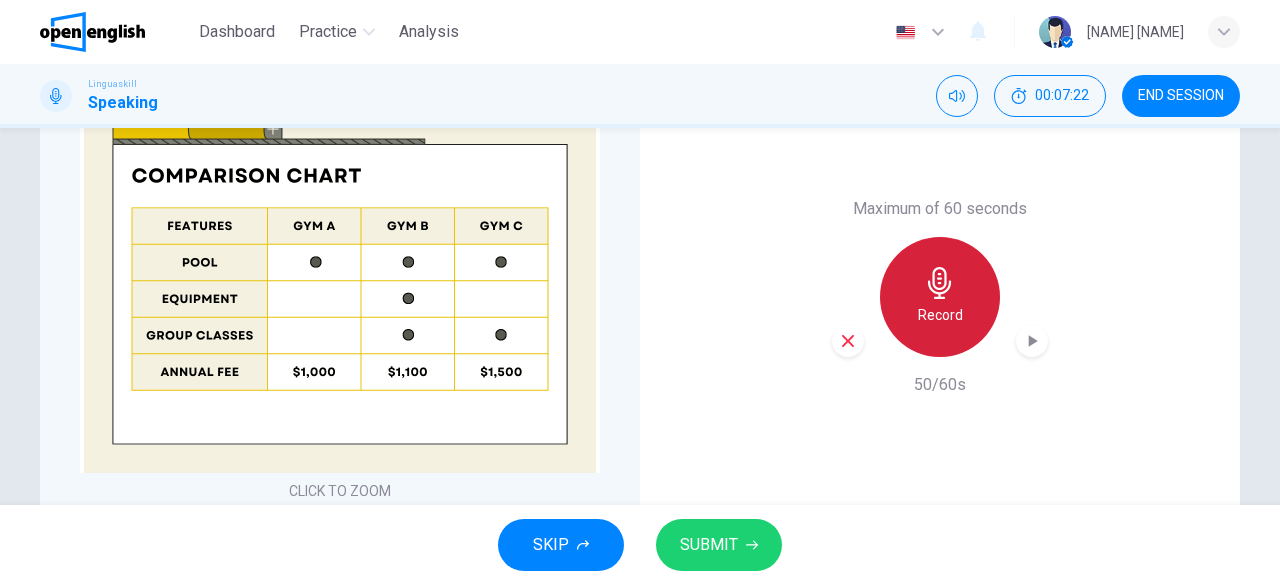 click on "Record" at bounding box center [940, 315] 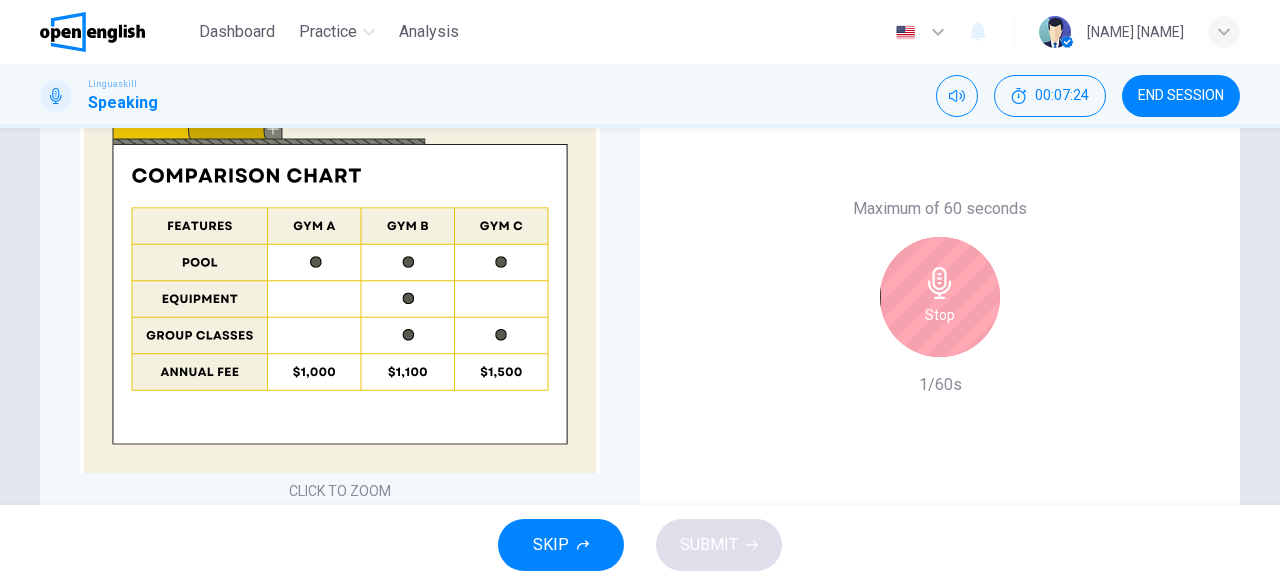 click on "Stop" at bounding box center [940, 297] 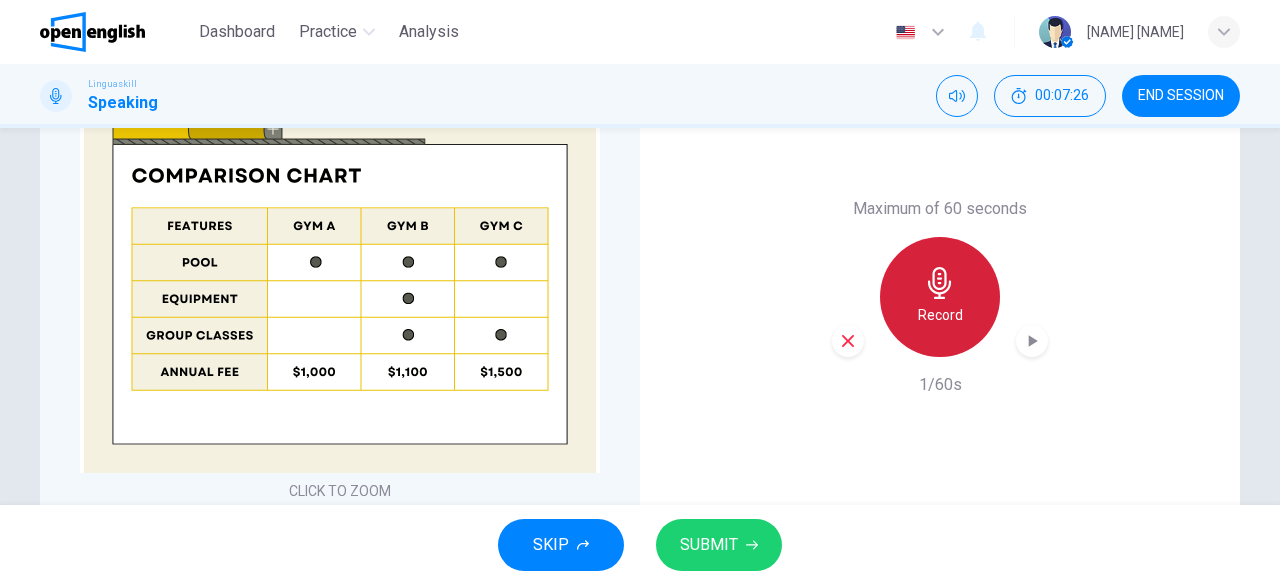 click on "Record" at bounding box center (940, 315) 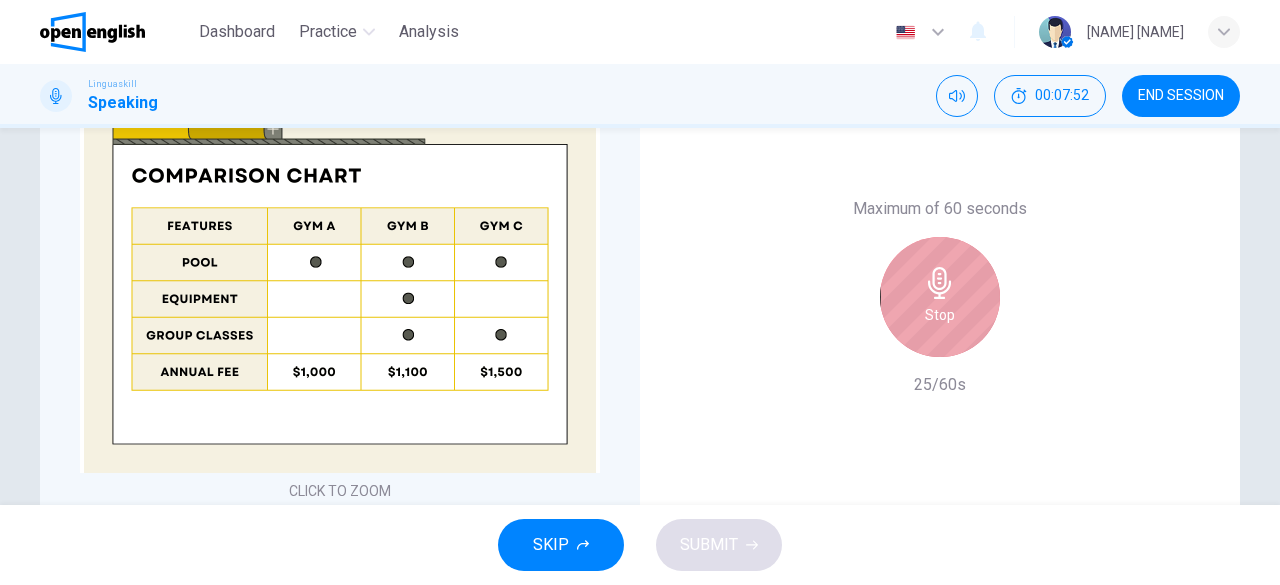 click on "Stop" at bounding box center (940, 297) 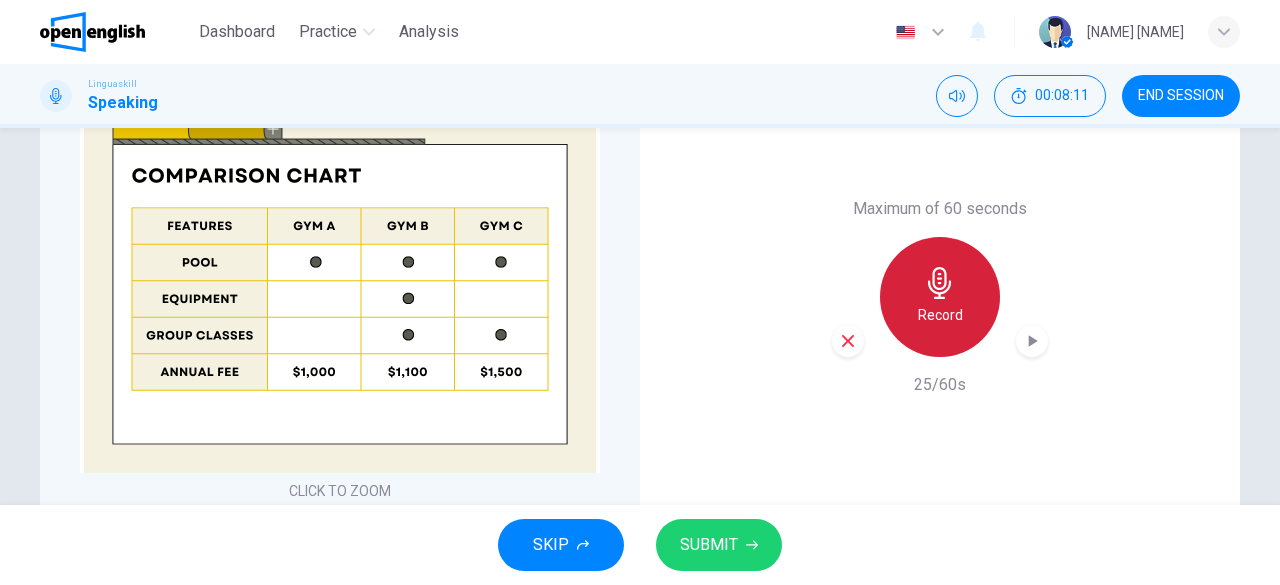 click on "Record" at bounding box center [940, 315] 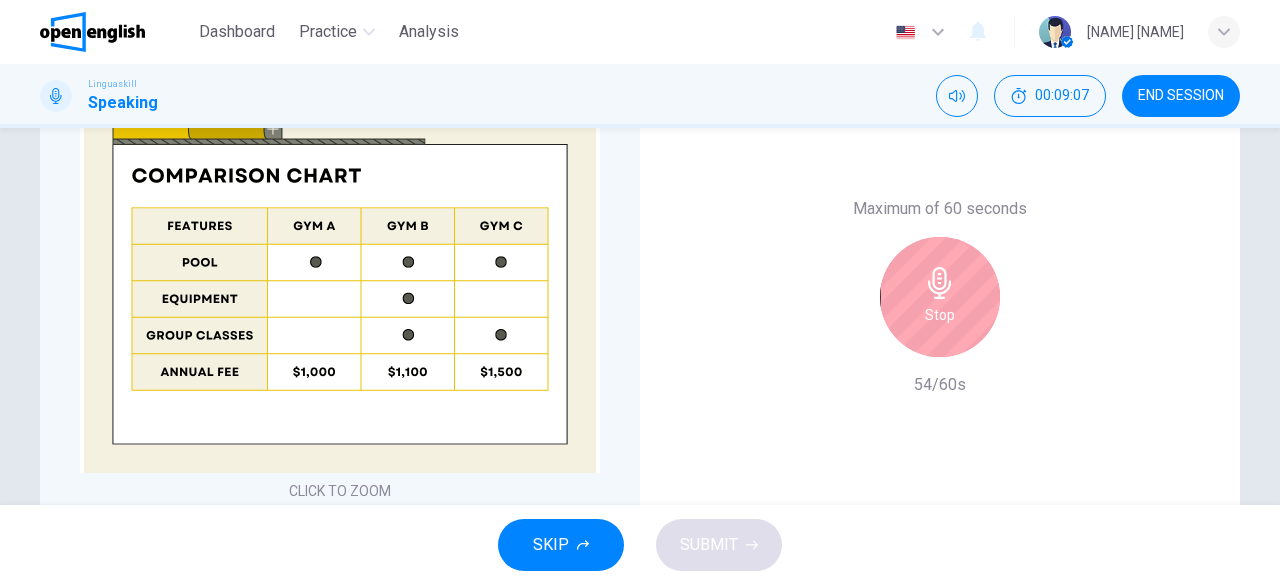 click on "Stop" at bounding box center [940, 297] 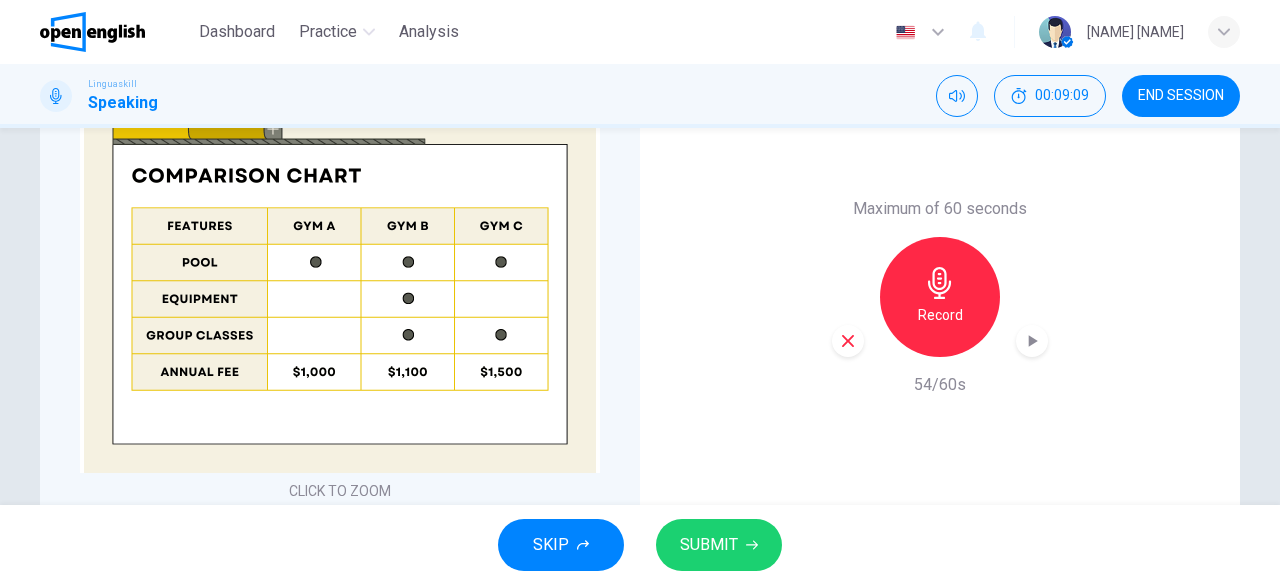 click on "SUBMIT" at bounding box center (709, 545) 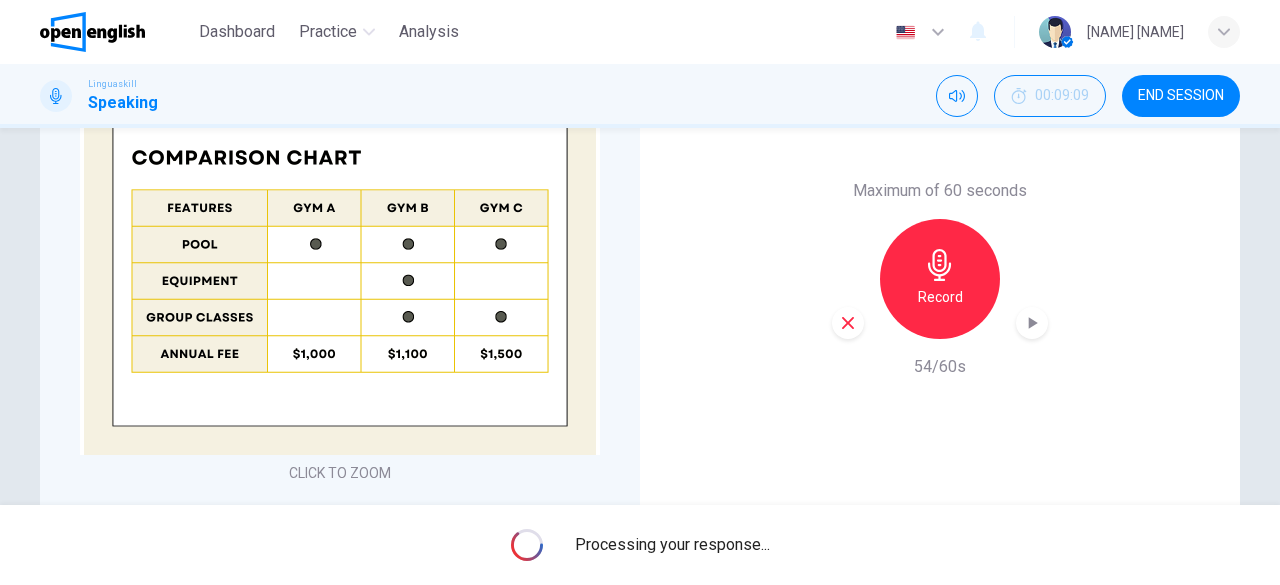 scroll, scrollTop: 607, scrollLeft: 0, axis: vertical 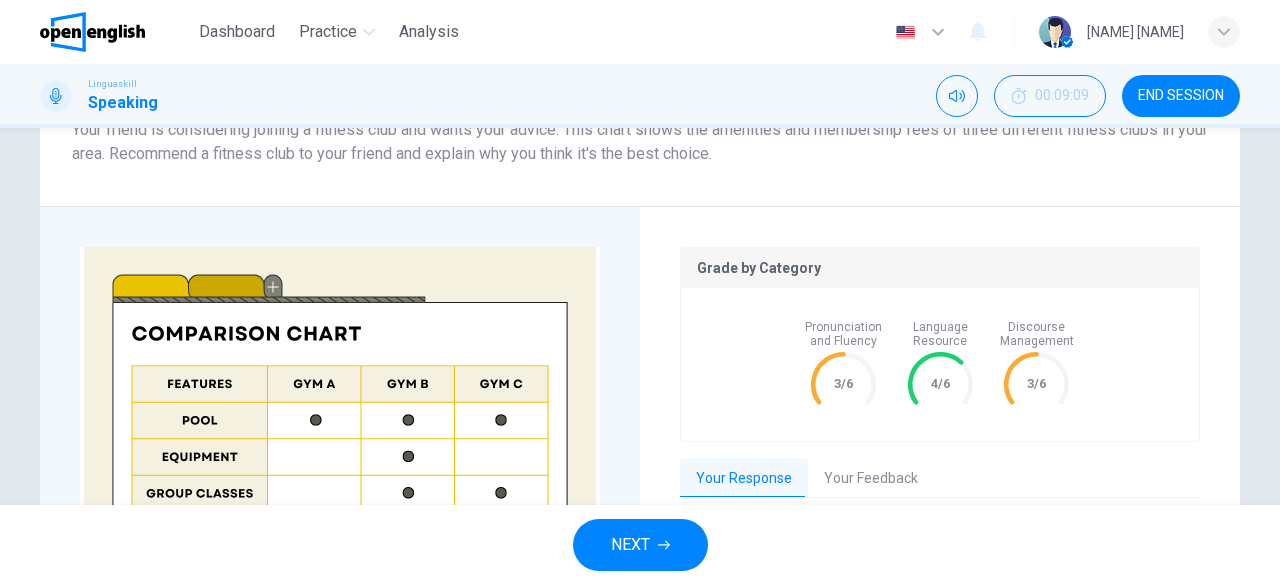 click on "NEXT" at bounding box center [630, 545] 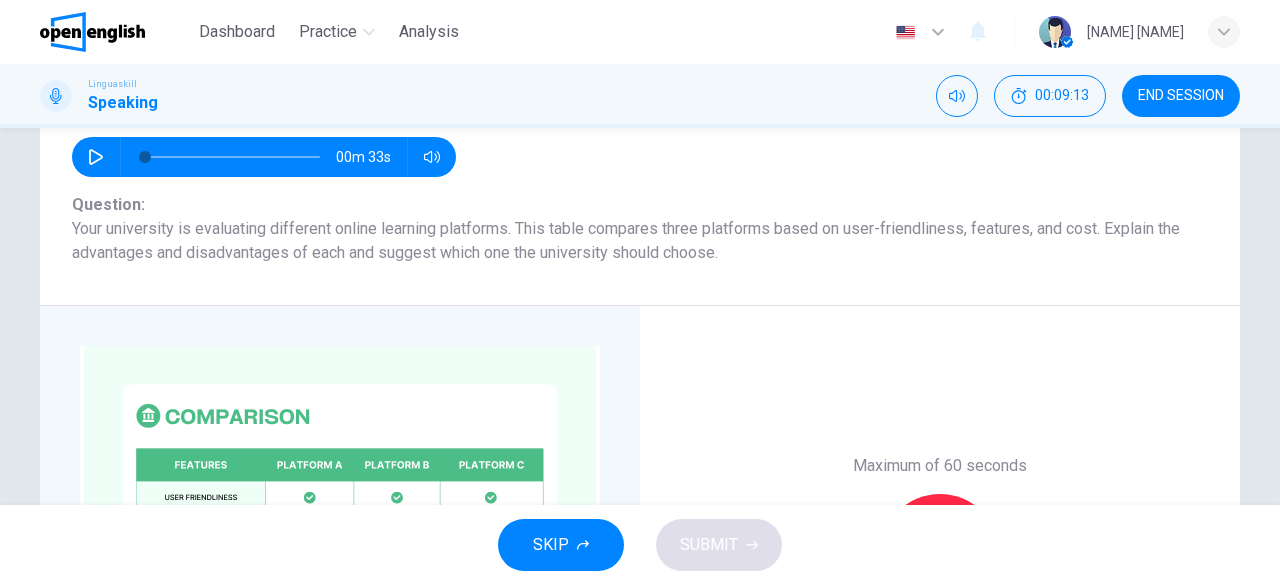 scroll, scrollTop: 248, scrollLeft: 0, axis: vertical 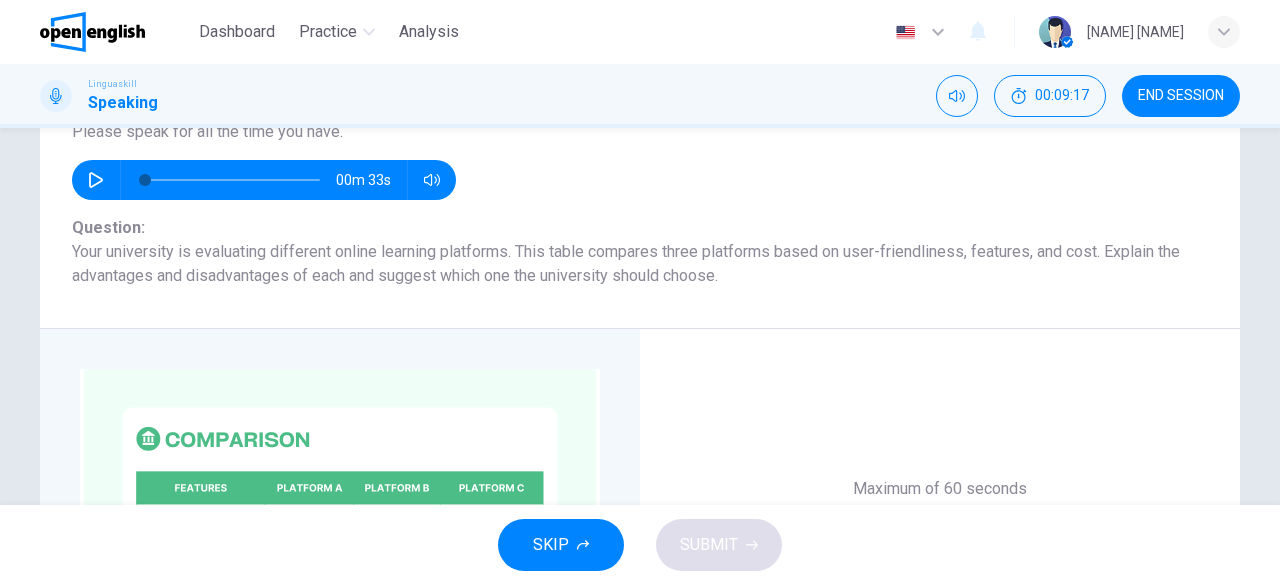 click on "00m 33s" at bounding box center (264, 180) 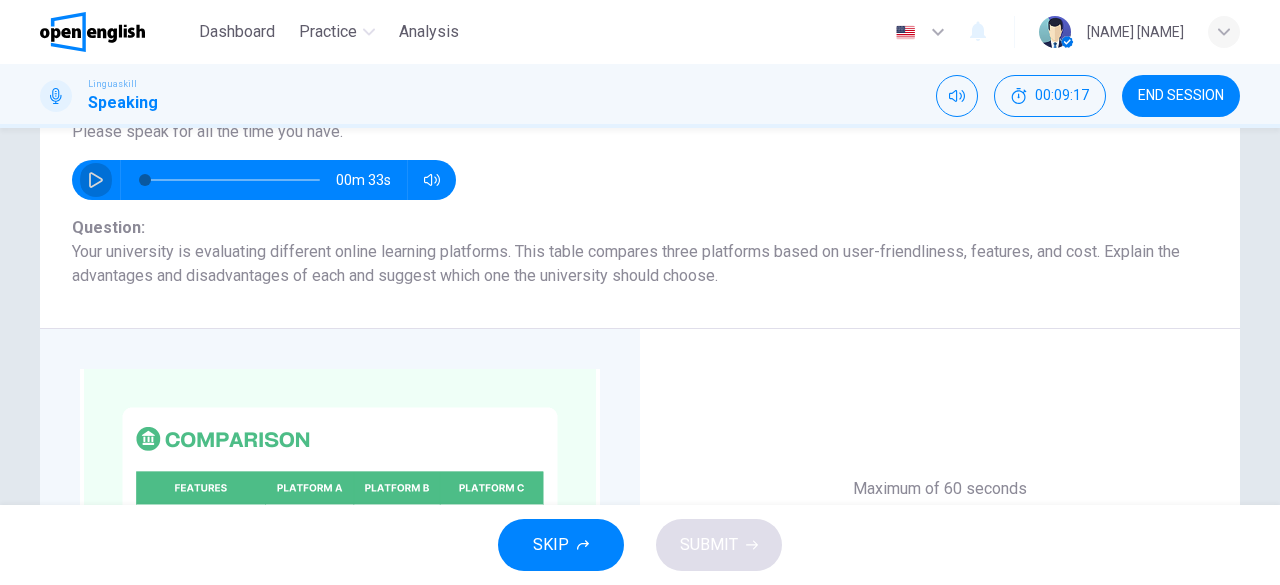 click at bounding box center (96, 180) 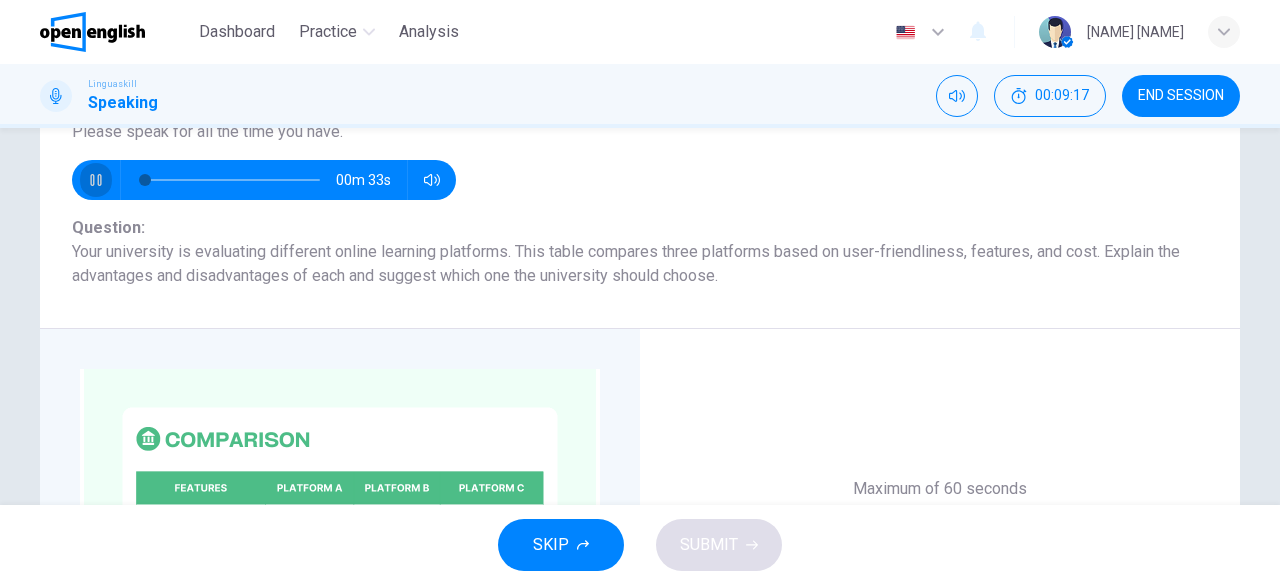 click at bounding box center (96, 180) 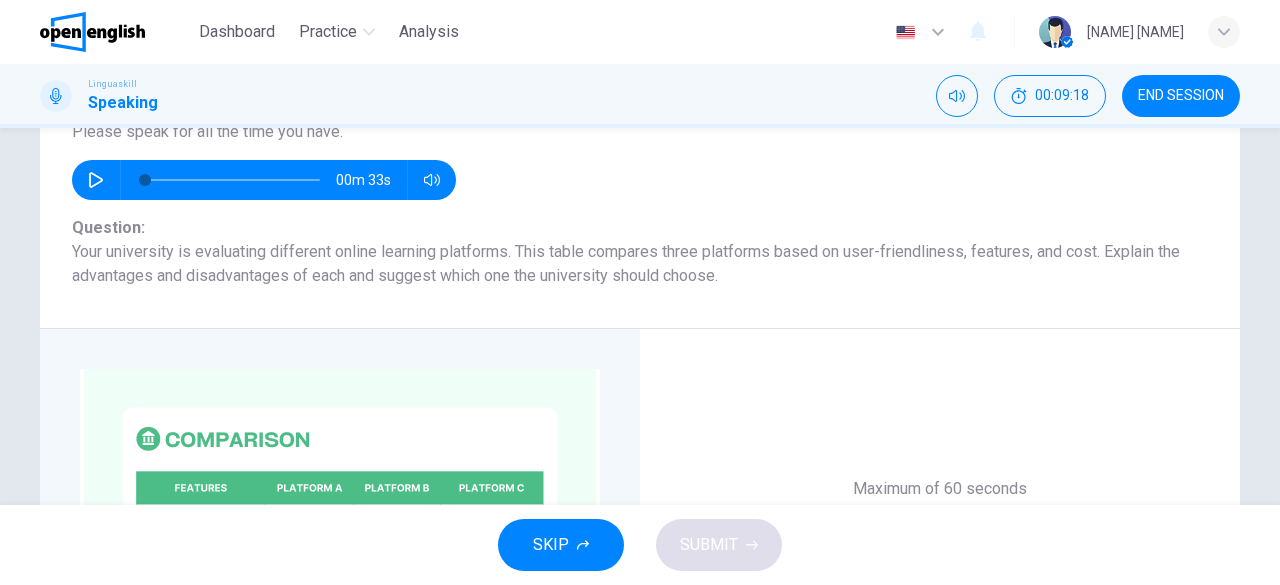 click at bounding box center [96, 180] 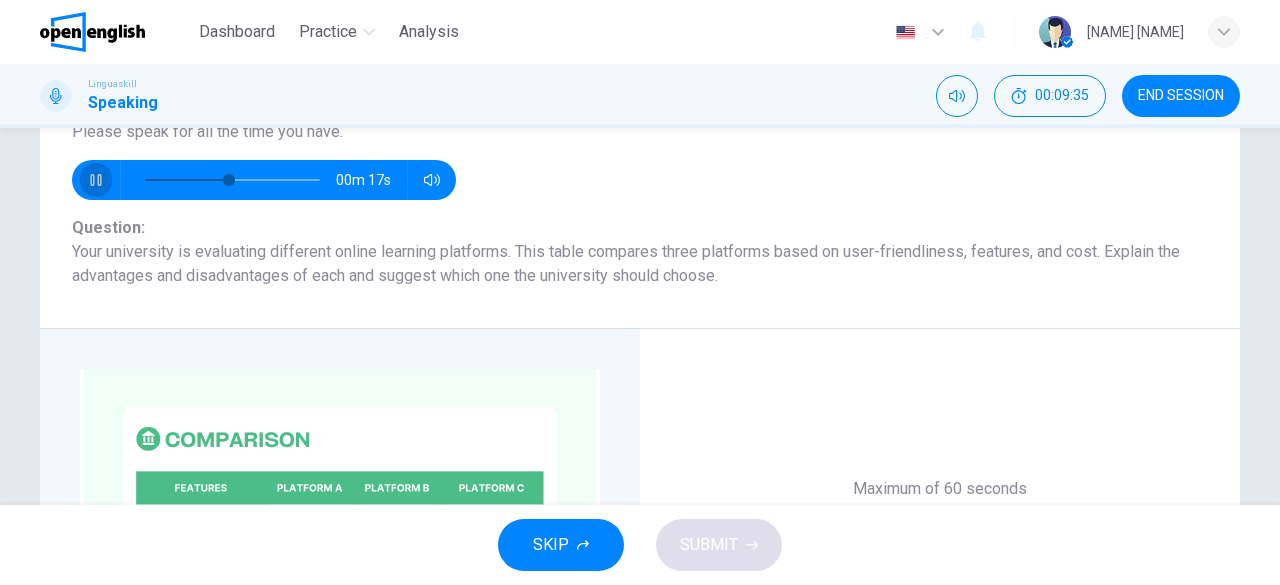 click at bounding box center (96, 180) 